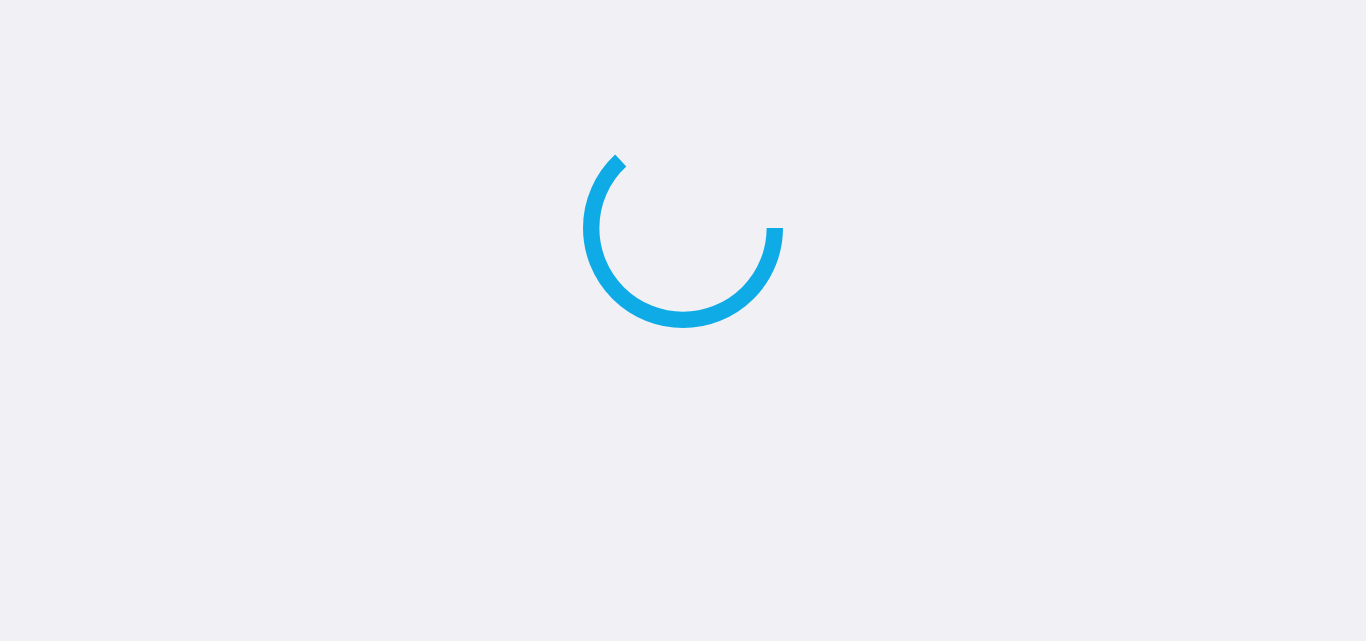 scroll, scrollTop: 0, scrollLeft: 0, axis: both 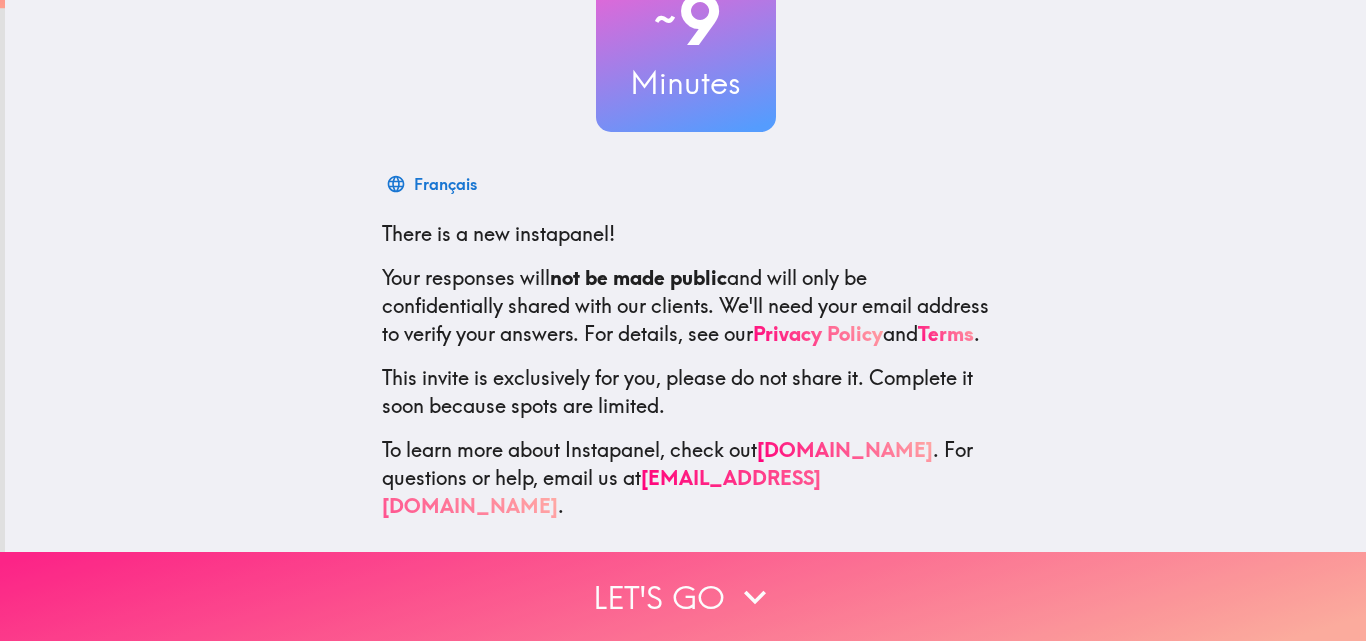 click on "Let's go" at bounding box center [683, 596] 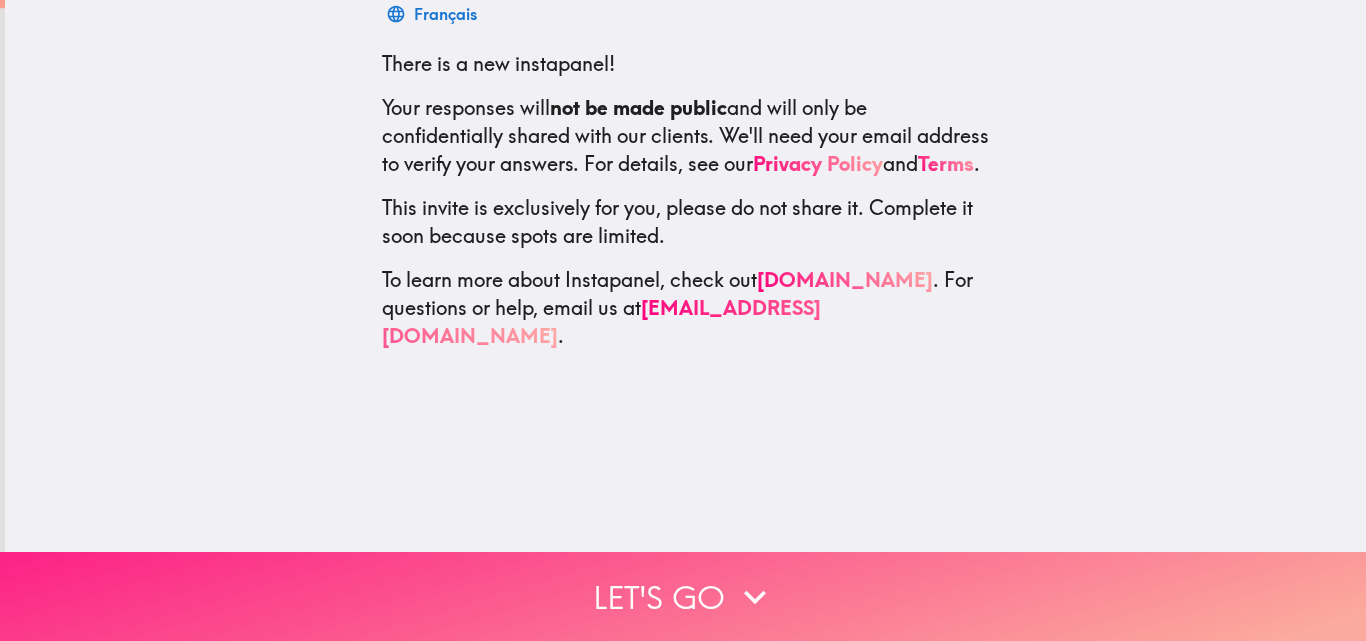 scroll, scrollTop: 0, scrollLeft: 0, axis: both 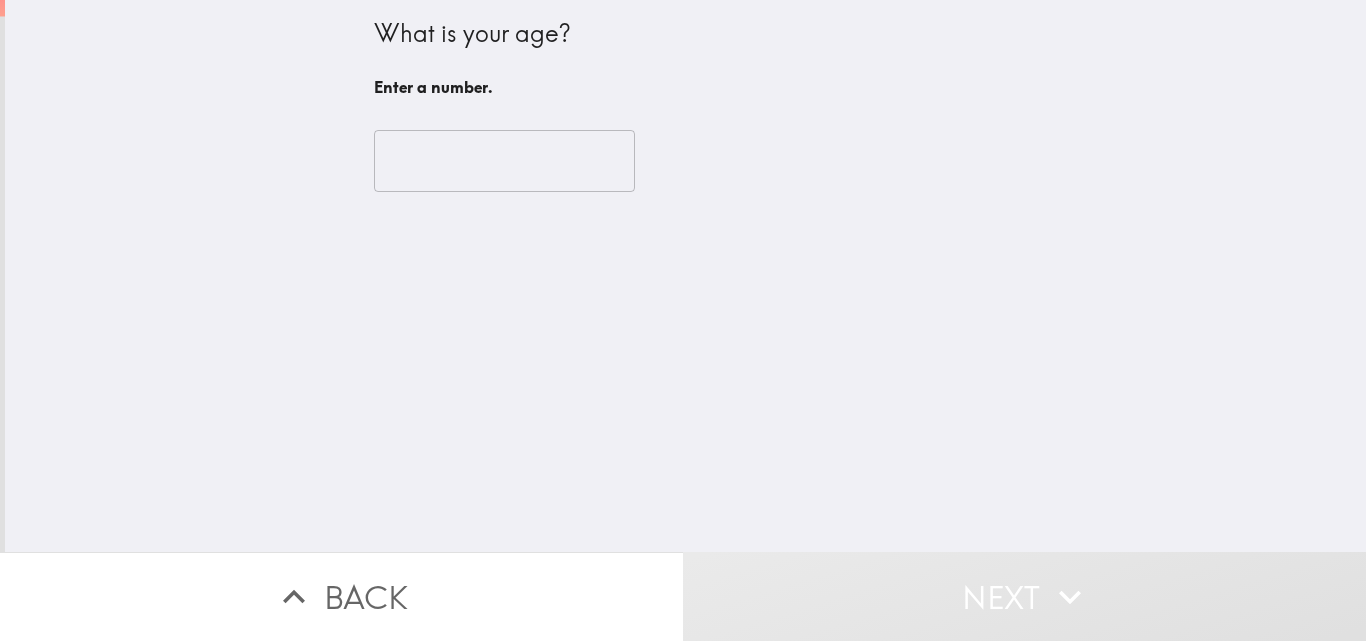 click at bounding box center (504, 161) 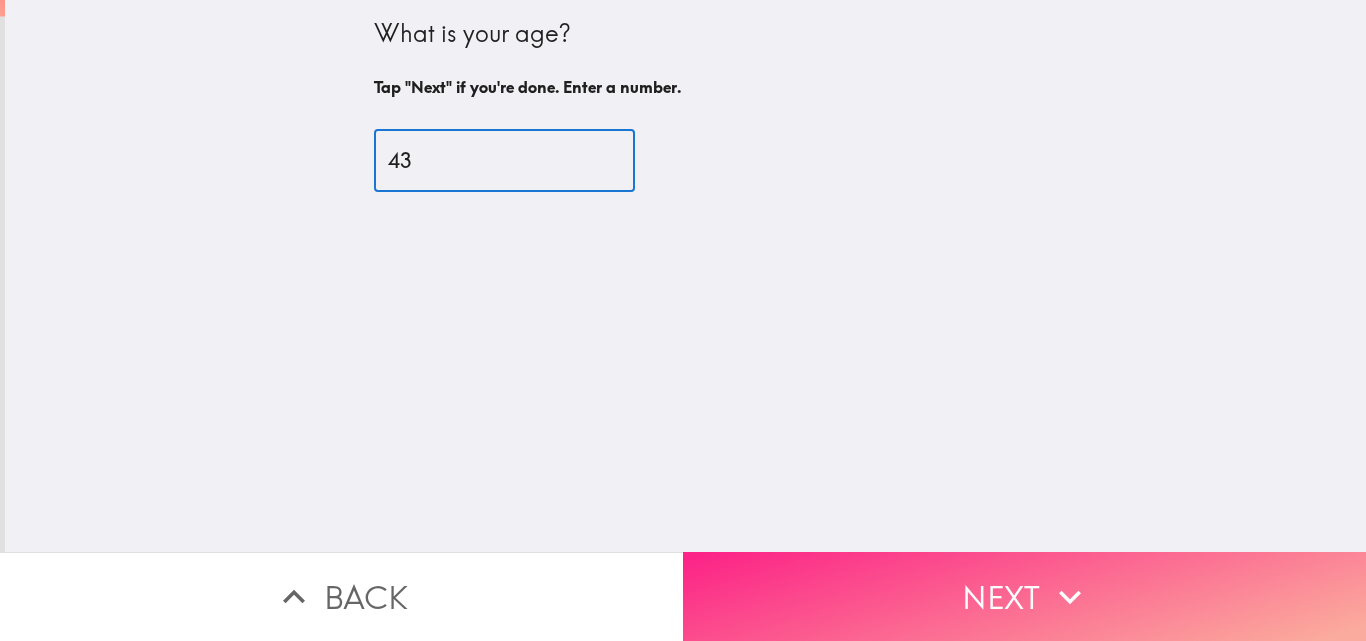 type on "43" 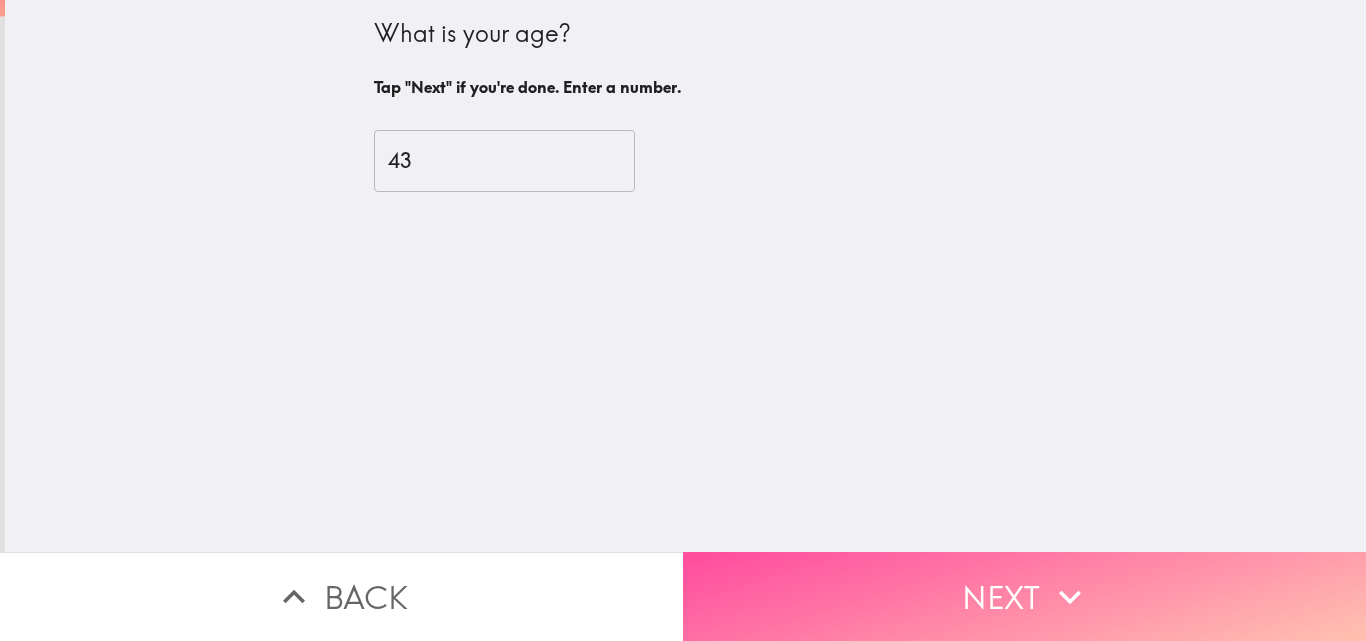 click on "Next" at bounding box center [1024, 596] 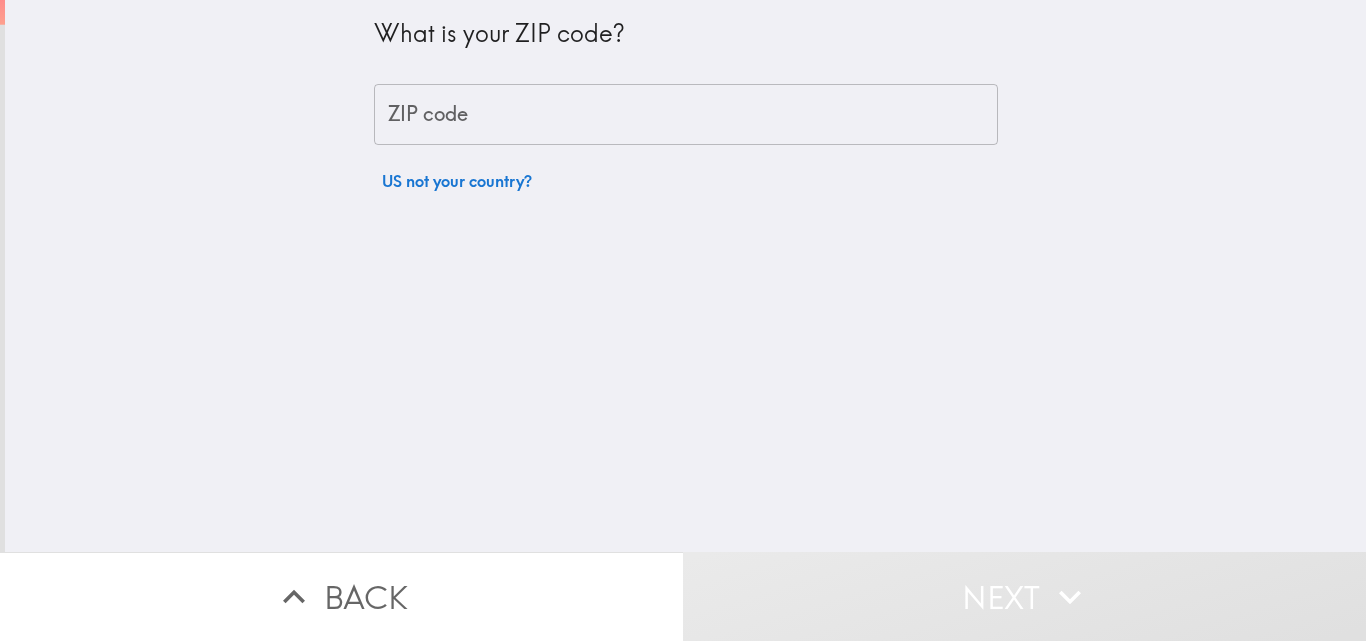 click on "What is your ZIP code? ZIP code ZIP code US not your country?" at bounding box center (686, 100) 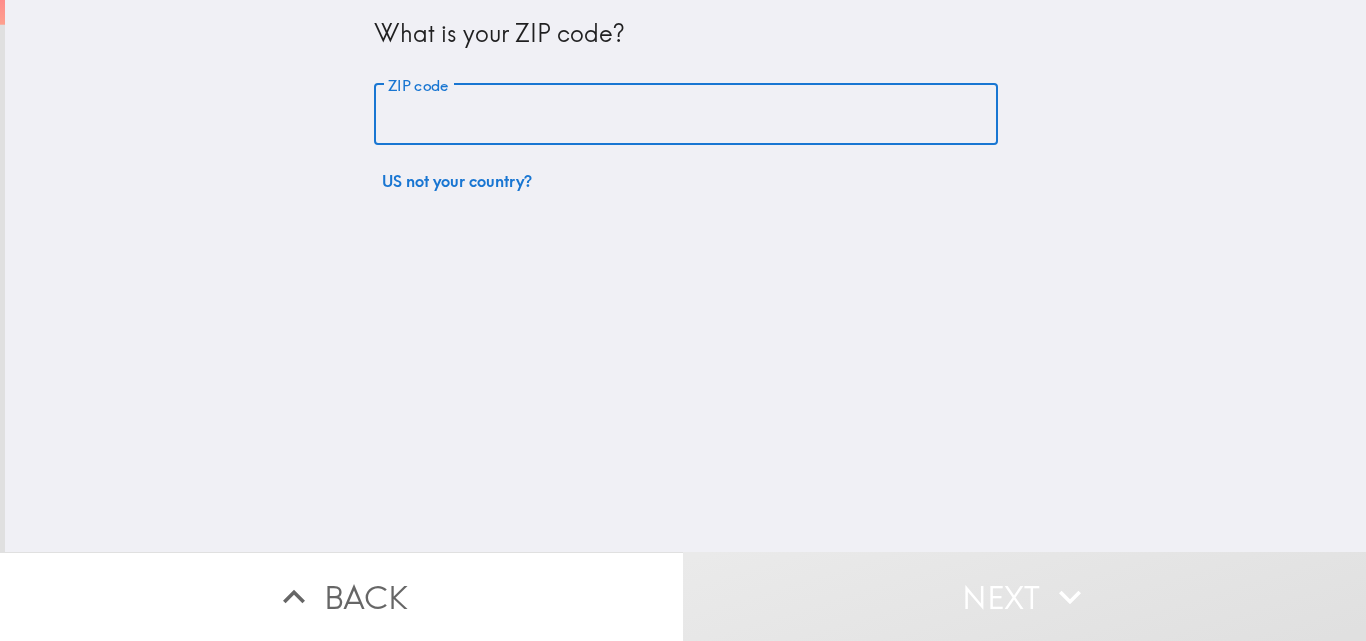 click on "ZIP code" at bounding box center [686, 115] 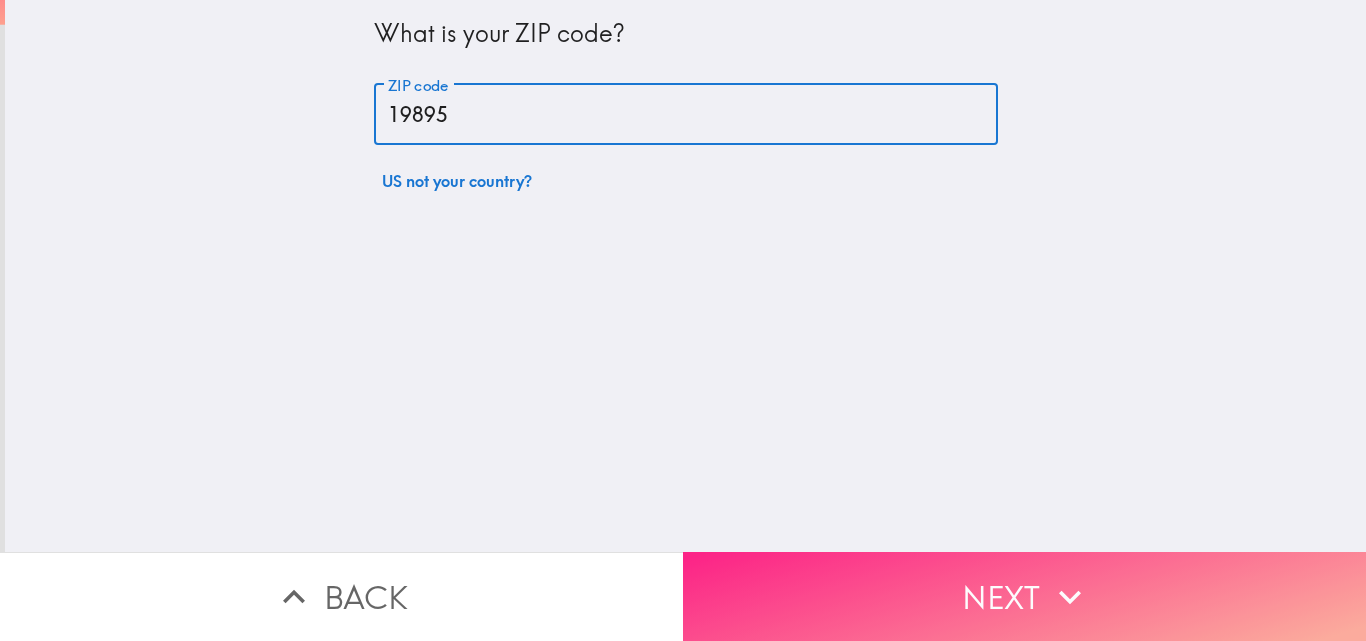 type on "19895" 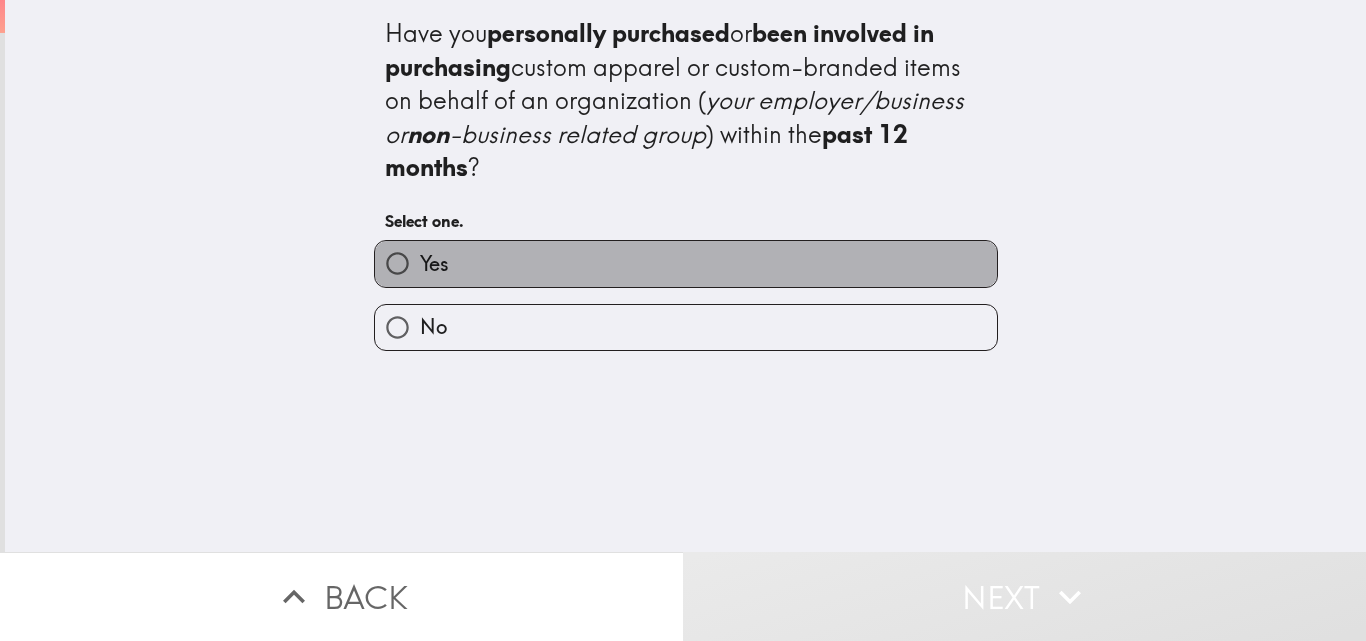 click on "Yes" at bounding box center (686, 263) 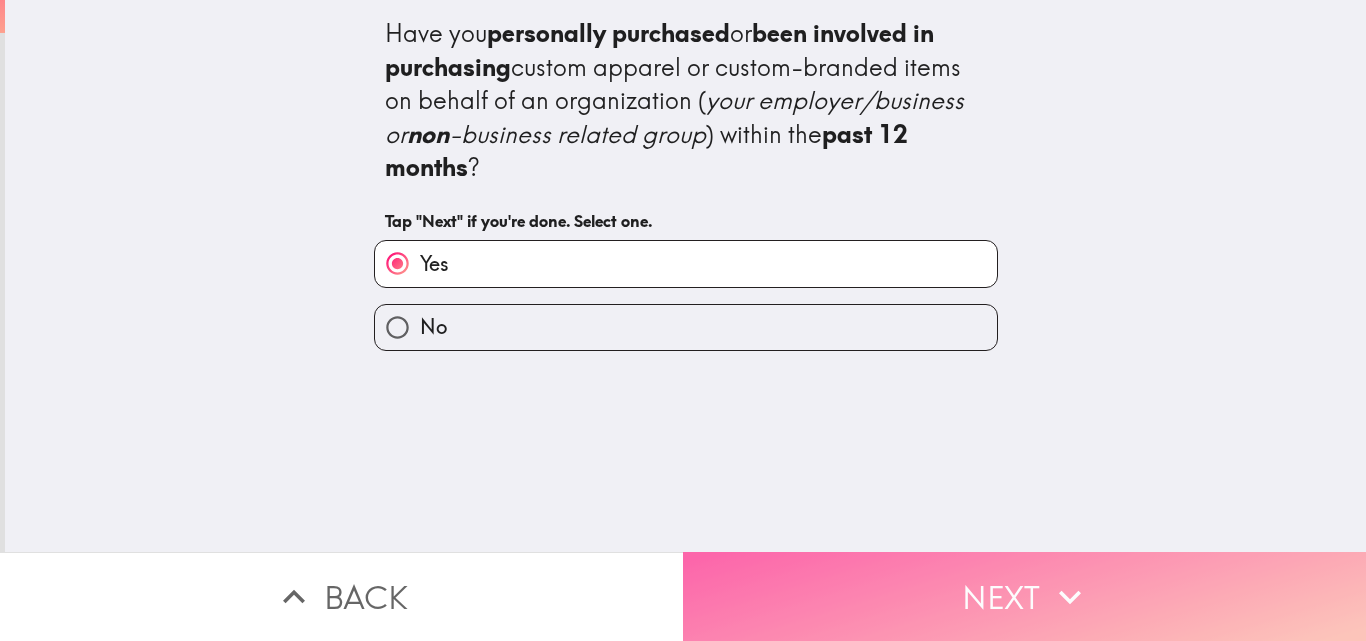 click on "Next" at bounding box center (1024, 596) 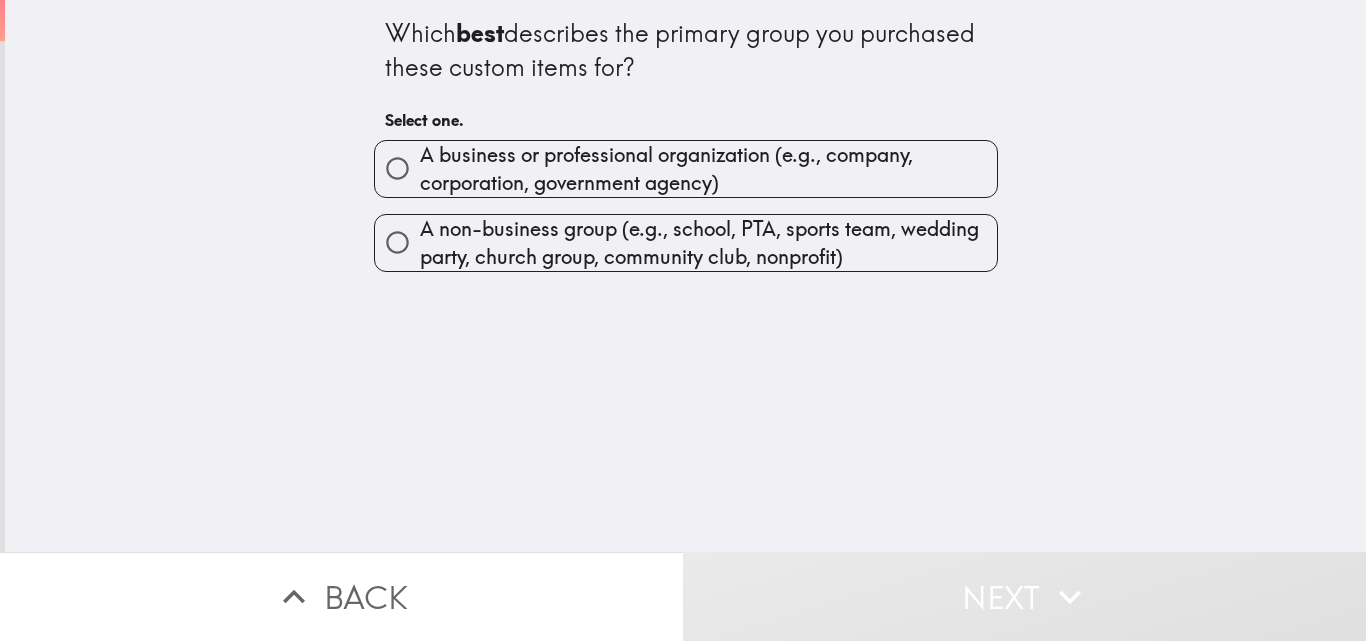 click on "A business or professional organization (e.g., company, corporation, government agency)" at bounding box center [708, 169] 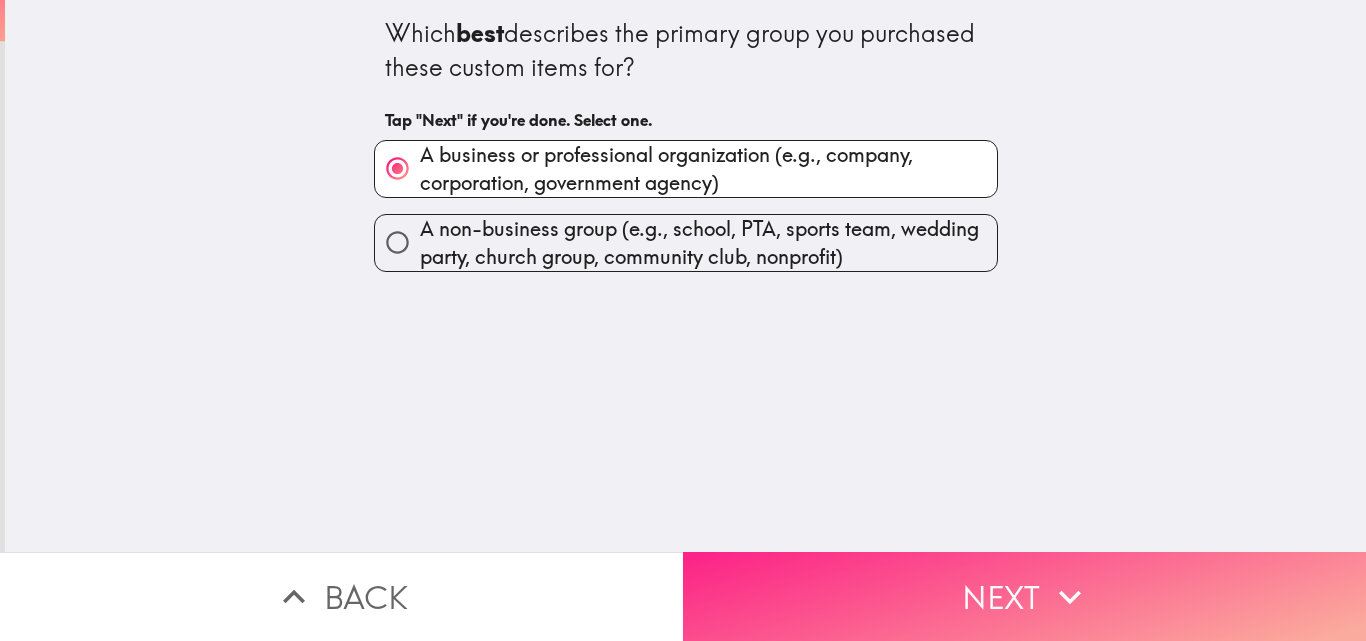 click on "Next" at bounding box center (1024, 596) 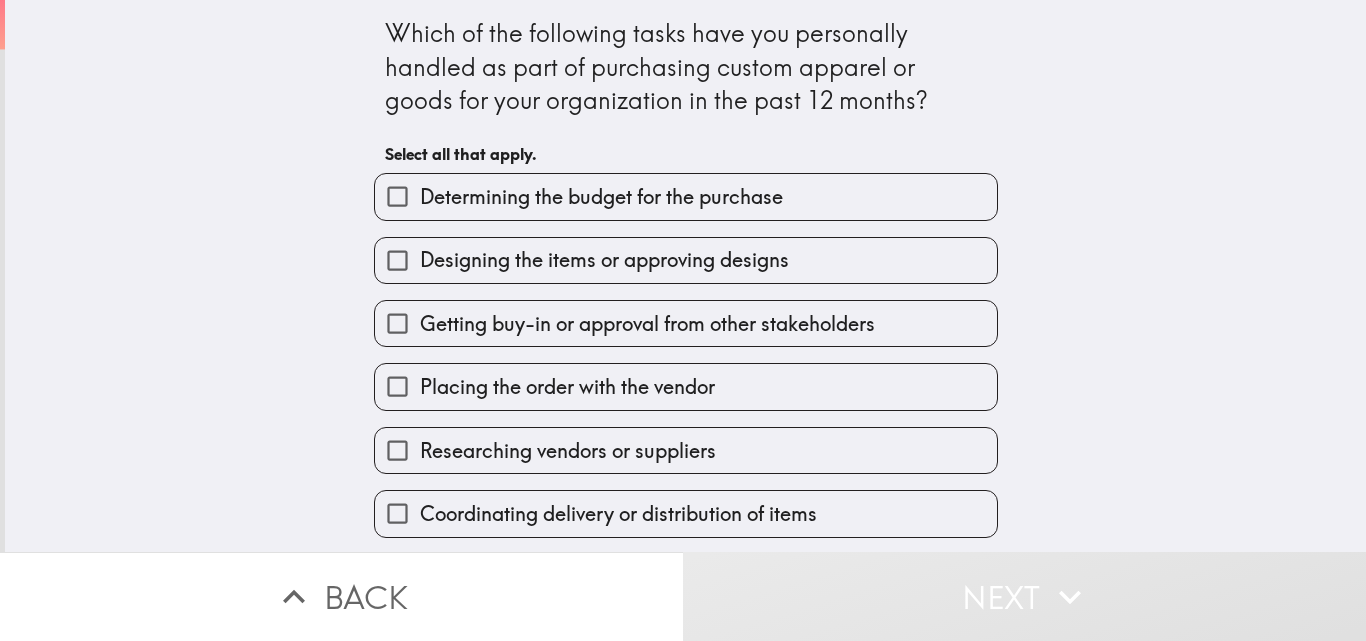 click on "Determining the budget for the purchase" at bounding box center (686, 196) 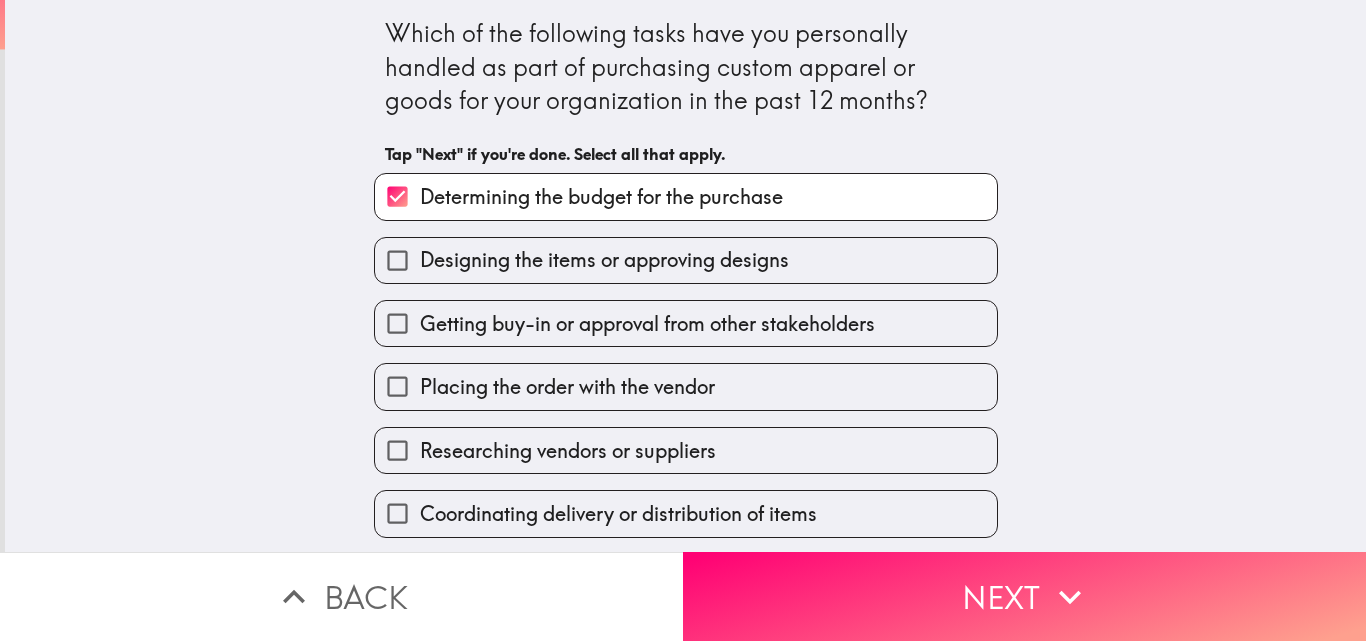 click on "Getting buy-in or approval from other stakeholders" at bounding box center (647, 324) 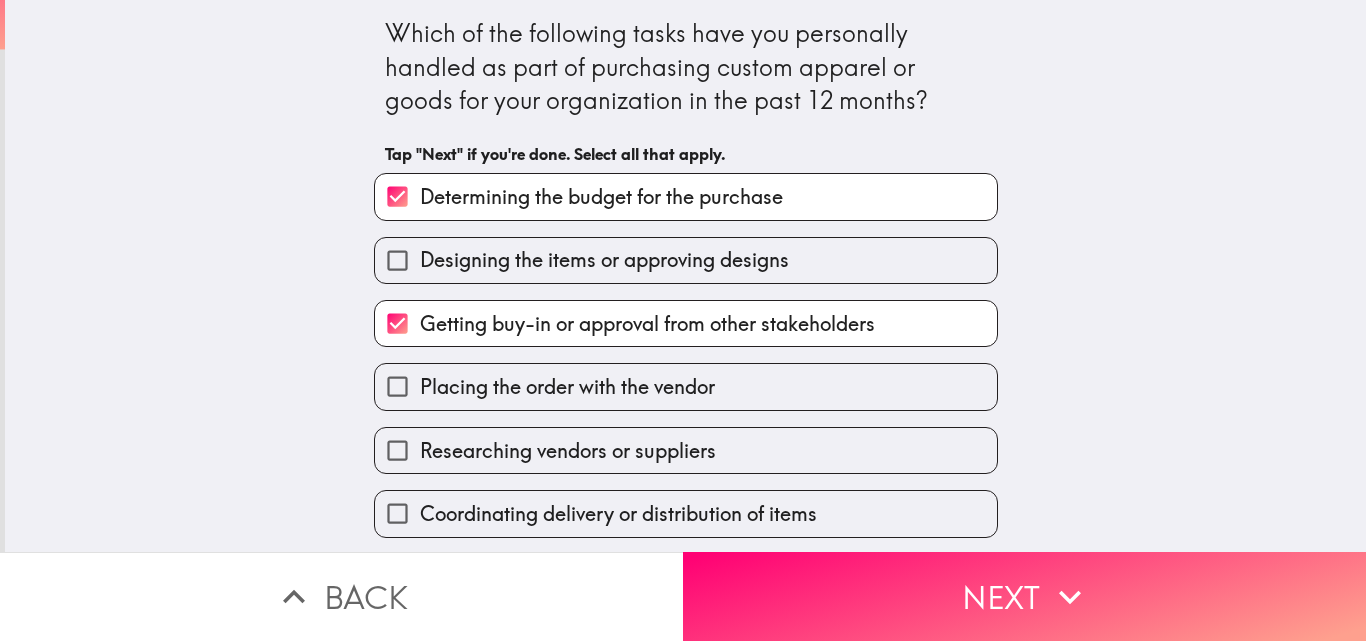 click on "Researching vendors or suppliers" at bounding box center (686, 450) 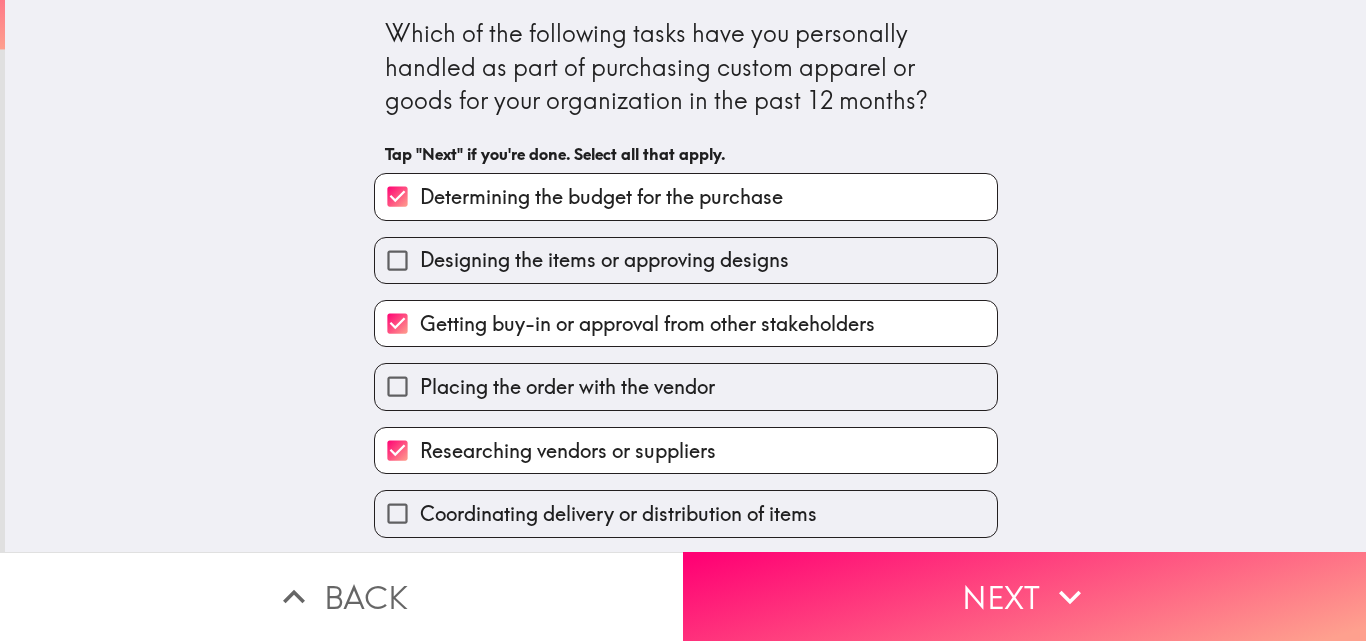 scroll, scrollTop: 138, scrollLeft: 0, axis: vertical 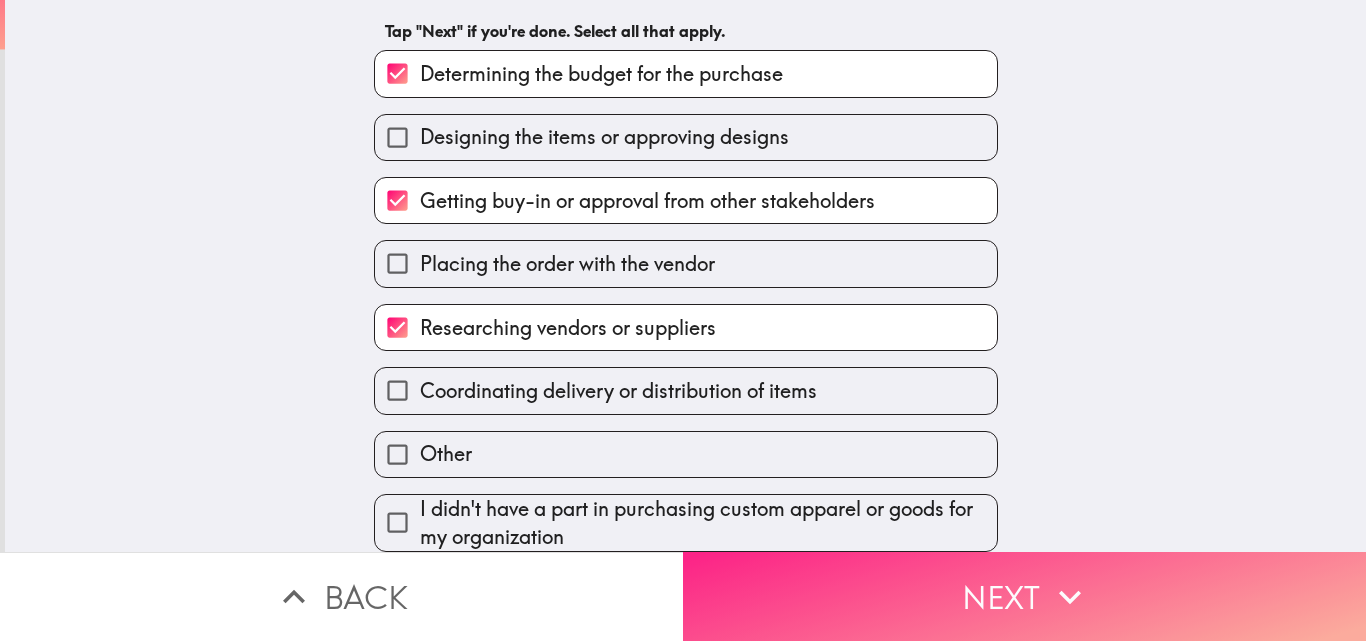 click on "Coordinating delivery or distribution of items" at bounding box center (618, 391) 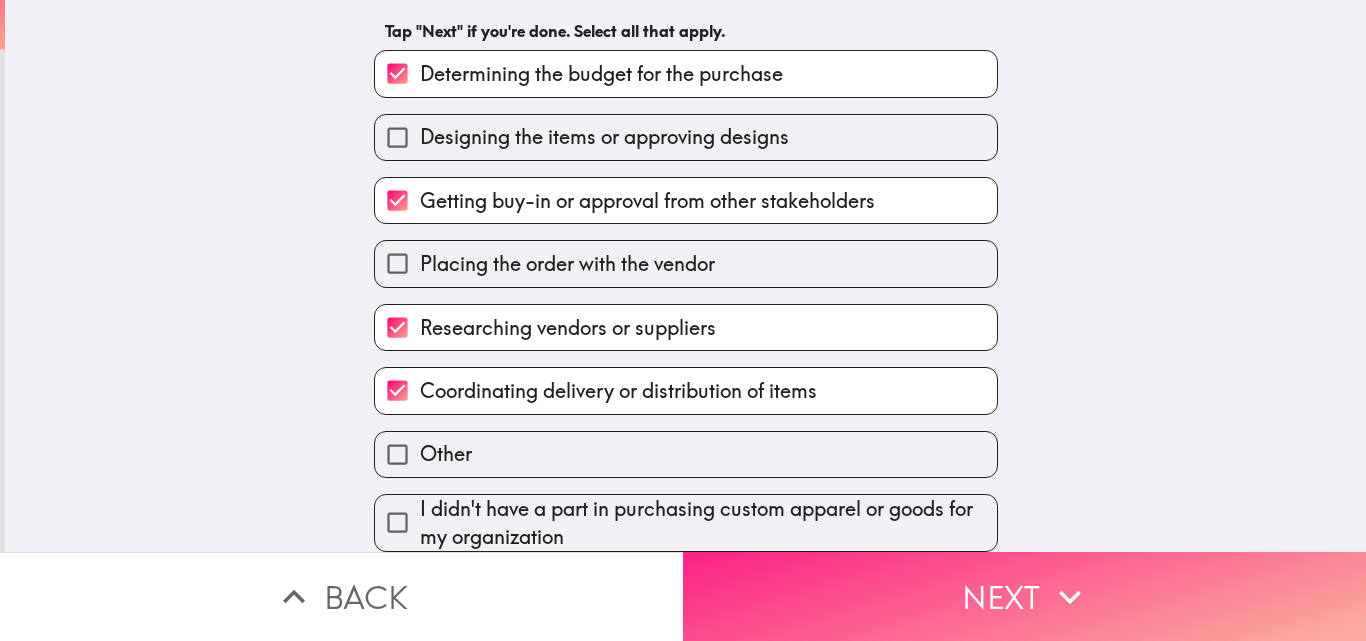 click on "Next" at bounding box center (1024, 596) 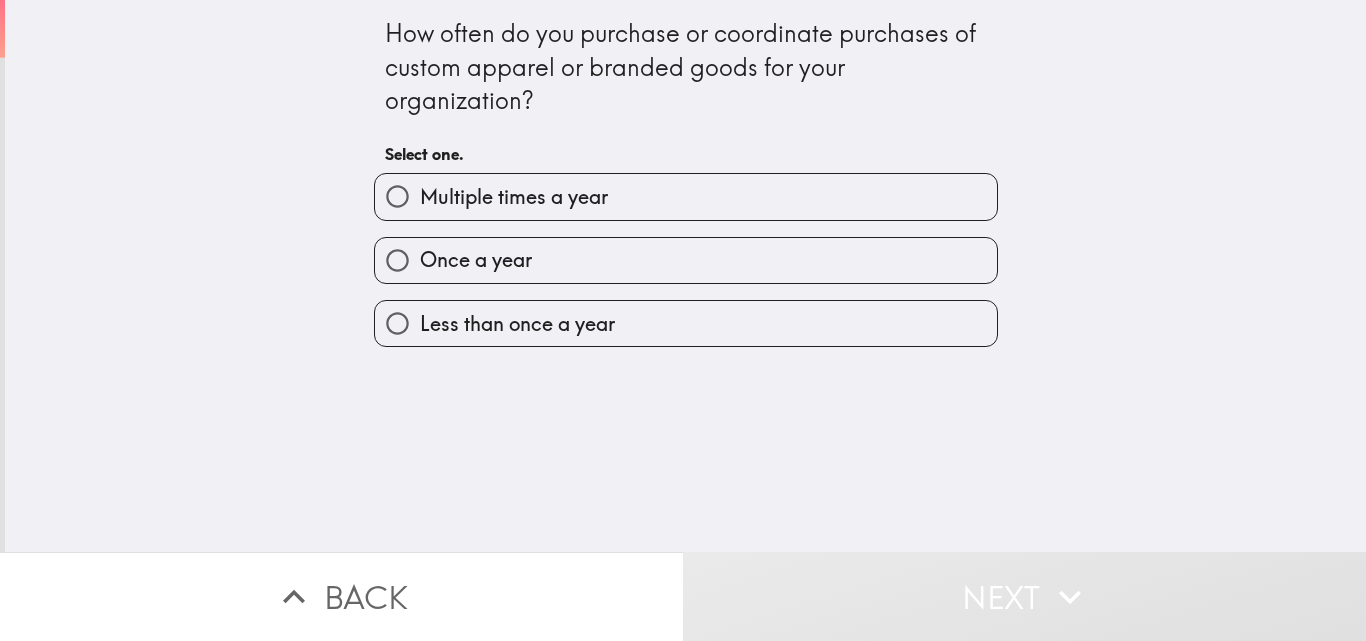 scroll, scrollTop: 0, scrollLeft: 0, axis: both 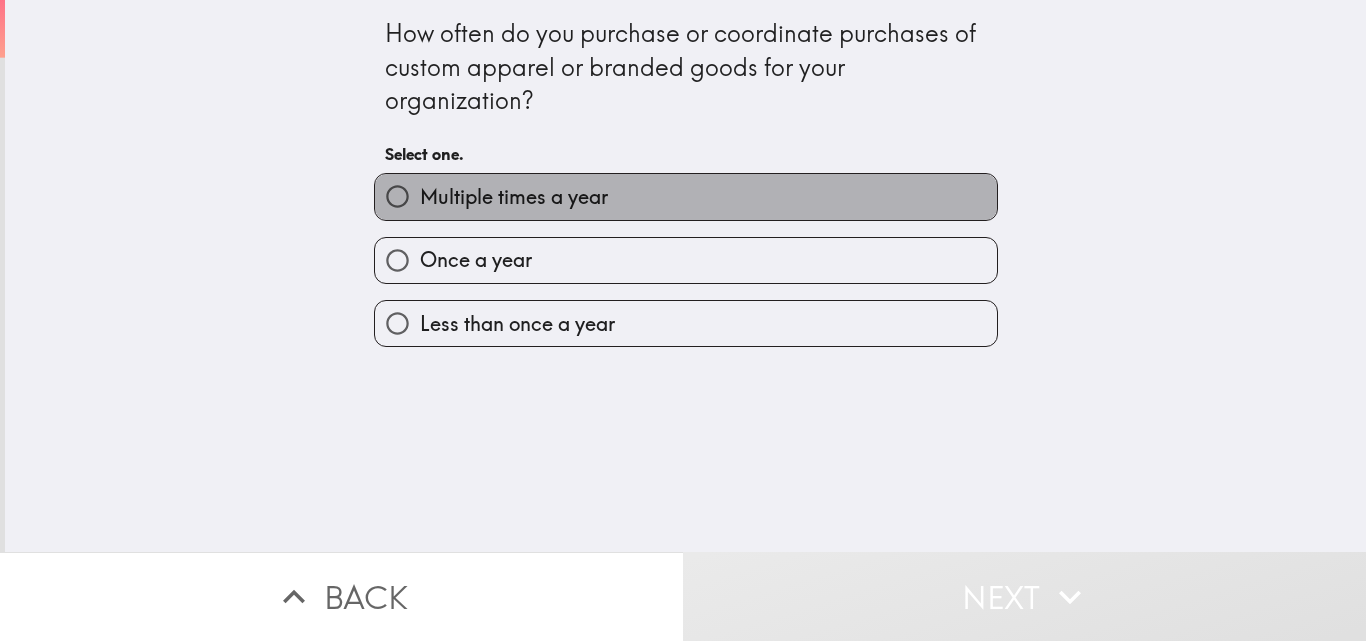 click on "Multiple times a year" at bounding box center (514, 197) 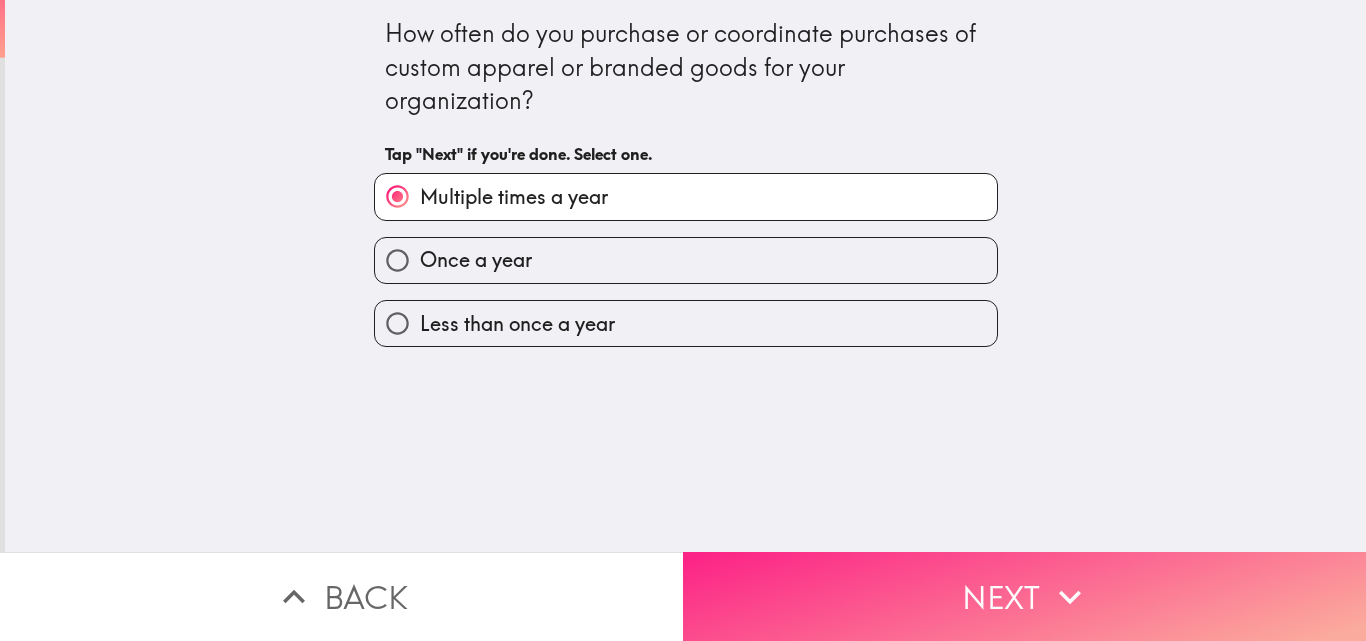 click on "Next" at bounding box center [1024, 596] 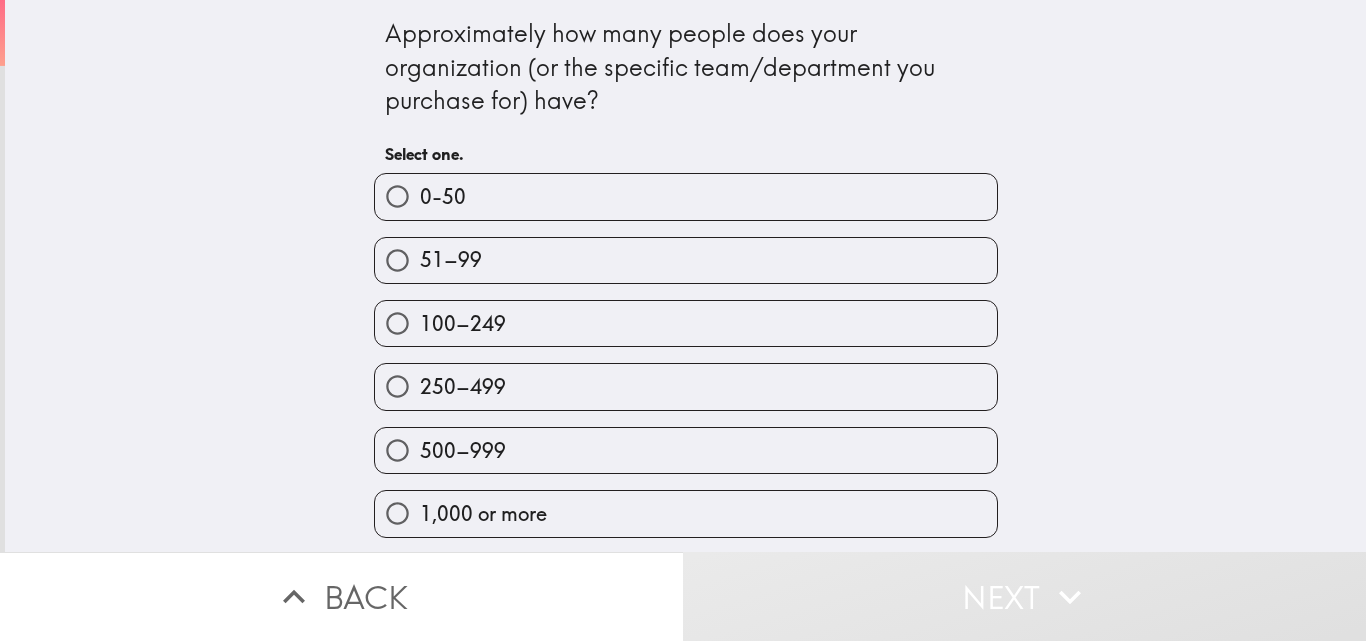 click on "500–999" at bounding box center (463, 451) 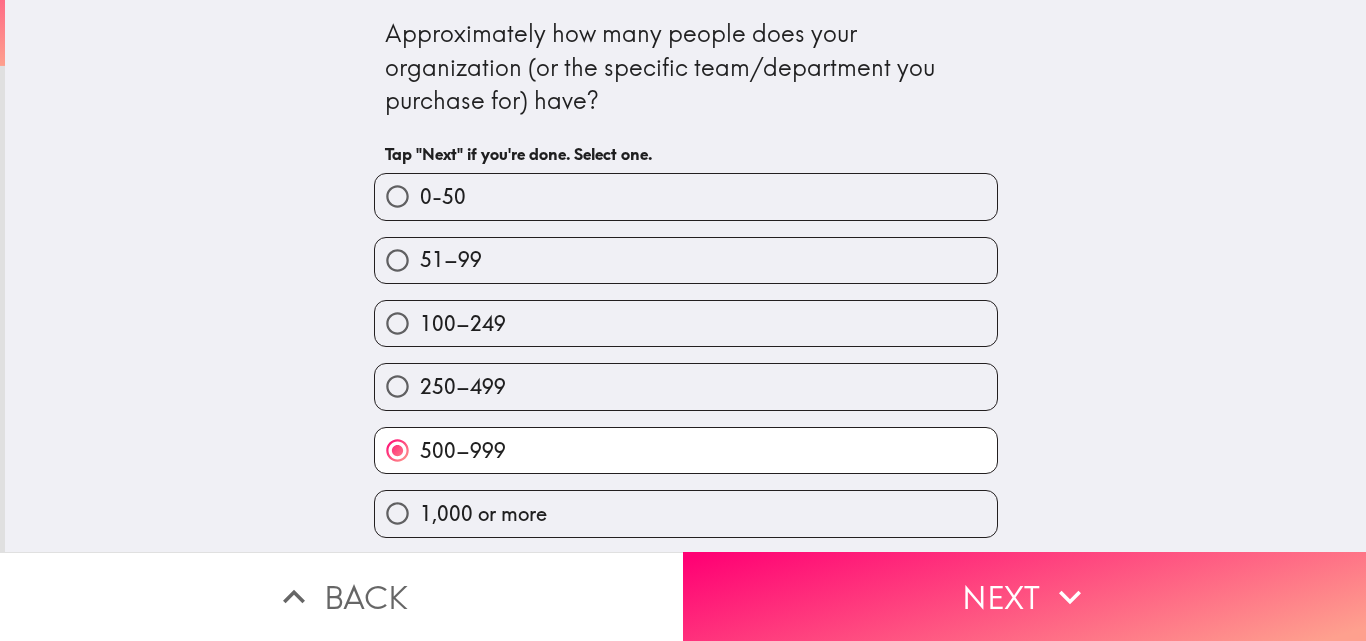 scroll, scrollTop: 1, scrollLeft: 0, axis: vertical 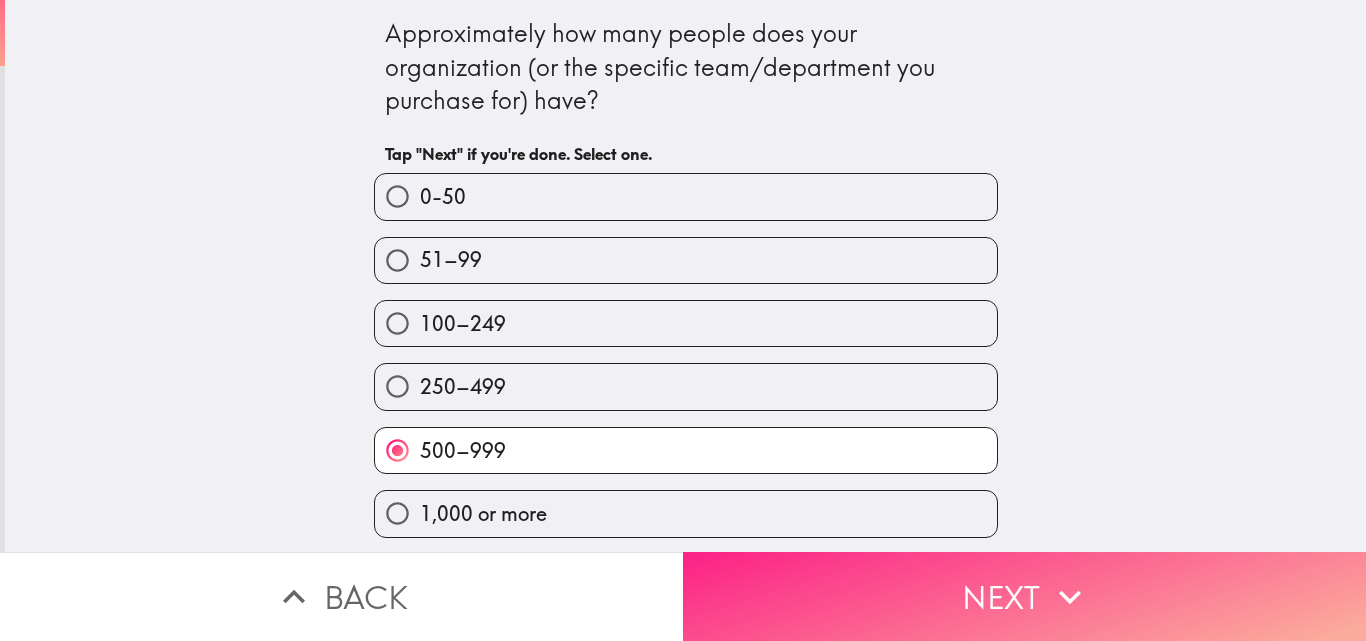 click on "Next" at bounding box center [1024, 596] 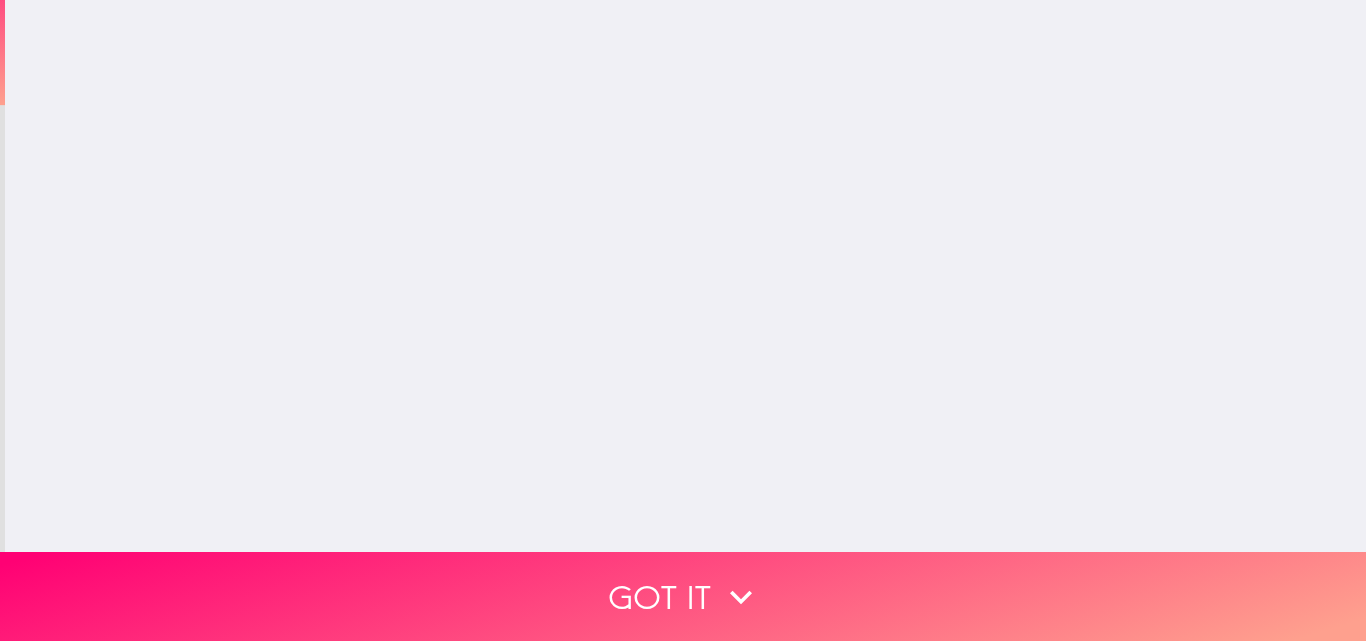 scroll, scrollTop: 0, scrollLeft: 0, axis: both 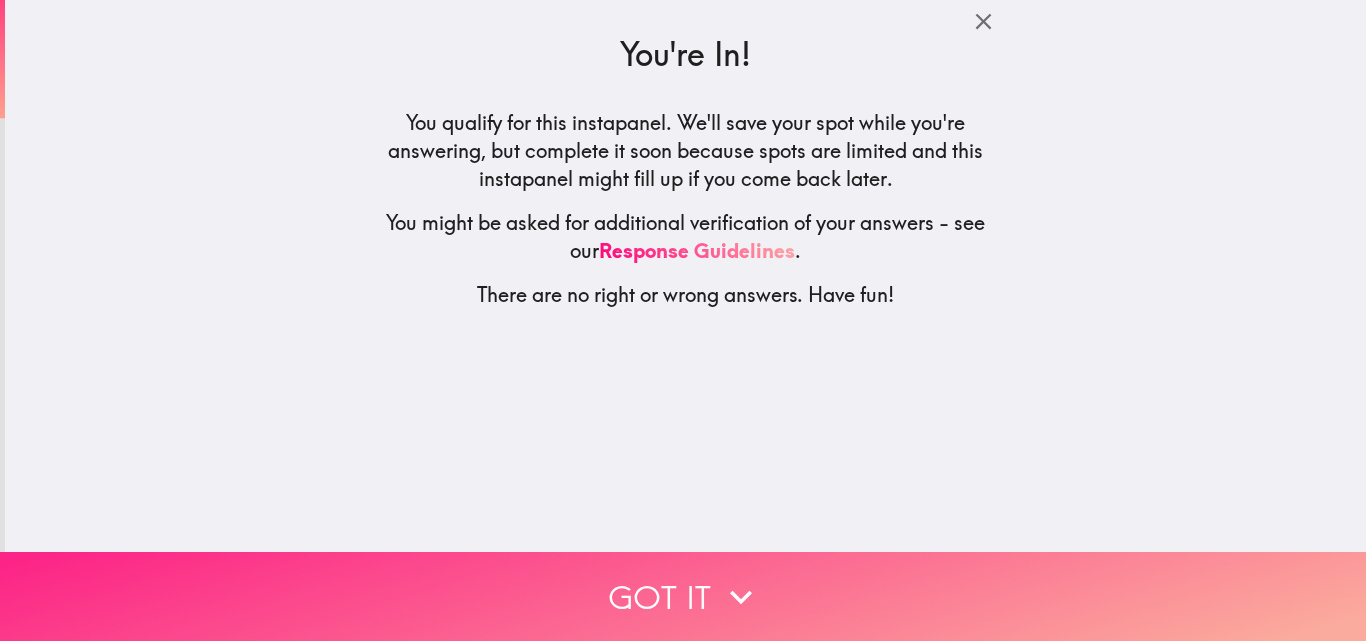 click on "Got it" at bounding box center [683, 596] 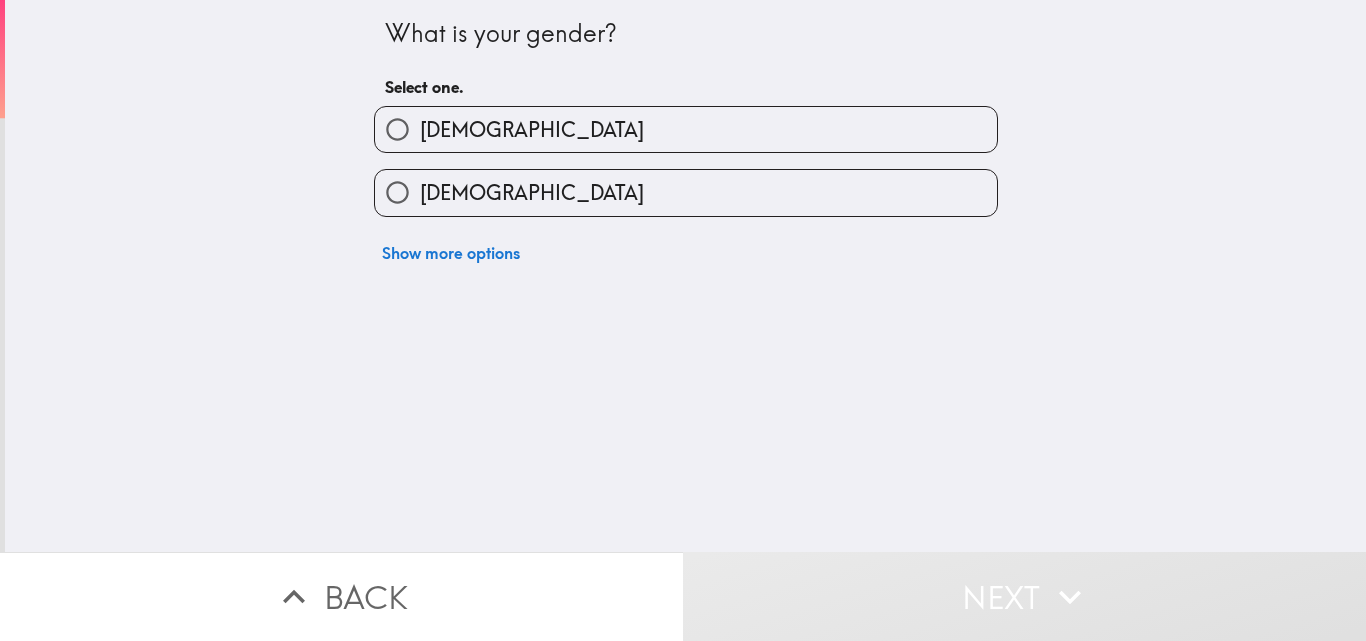 click on "[DEMOGRAPHIC_DATA]" at bounding box center (686, 129) 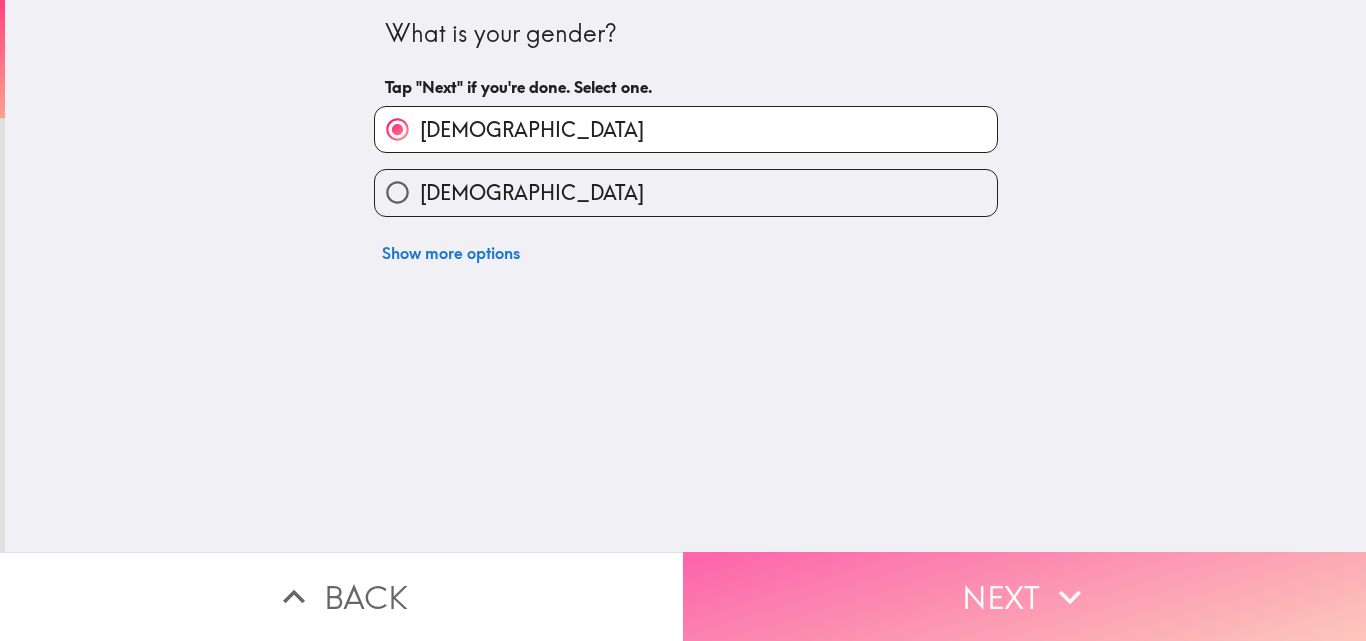 click on "Next" at bounding box center (1024, 596) 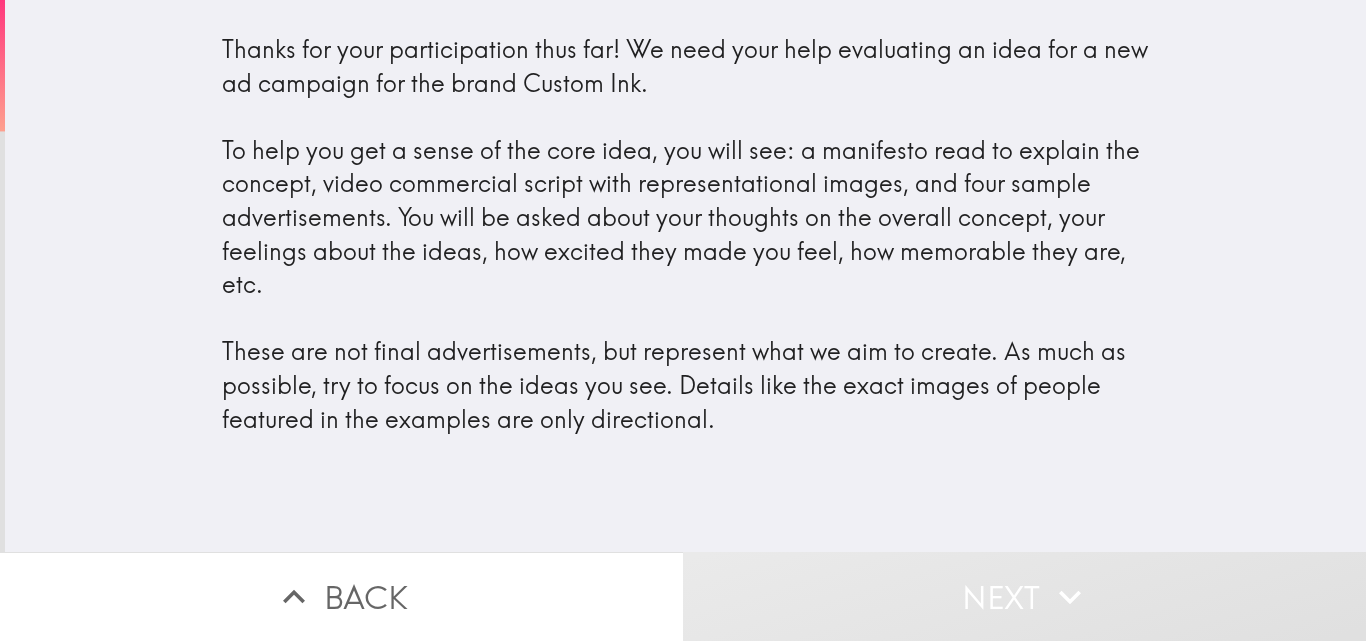 click on "Thanks for your participation thus far! We need your help evaluating an idea for a new ad campaign for the brand Custom Ink.
To help you get a sense of the core idea, you will see: a manifesto read to explain the concept, video commercial script with representational images, and four sample advertisements. You will be asked about your thoughts on the overall concept, your feelings about the ideas, how excited they made you feel, how memorable they are, etc.
These are not final advertisements, but represent what we aim to create. As much as possible, try to focus on the ideas you see. Details like the exact images of people featured in the examples are only directional." at bounding box center (686, 234) 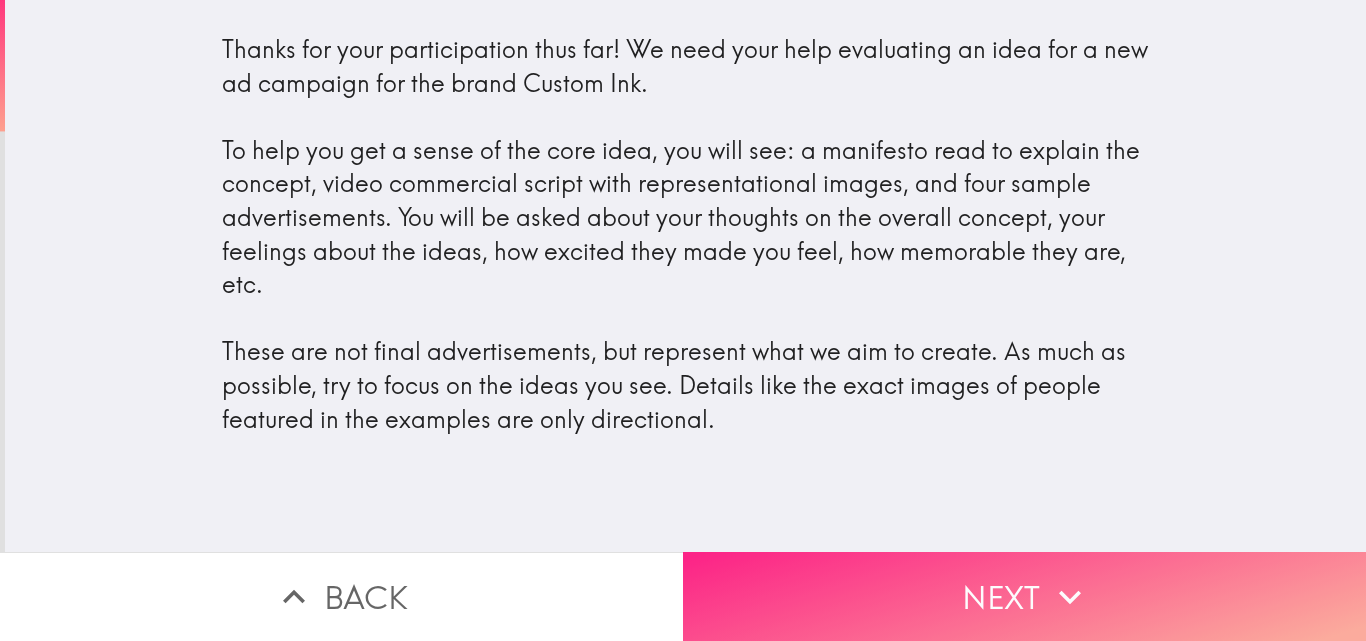 drag, startPoint x: 1092, startPoint y: 619, endPoint x: 1083, endPoint y: 626, distance: 11.401754 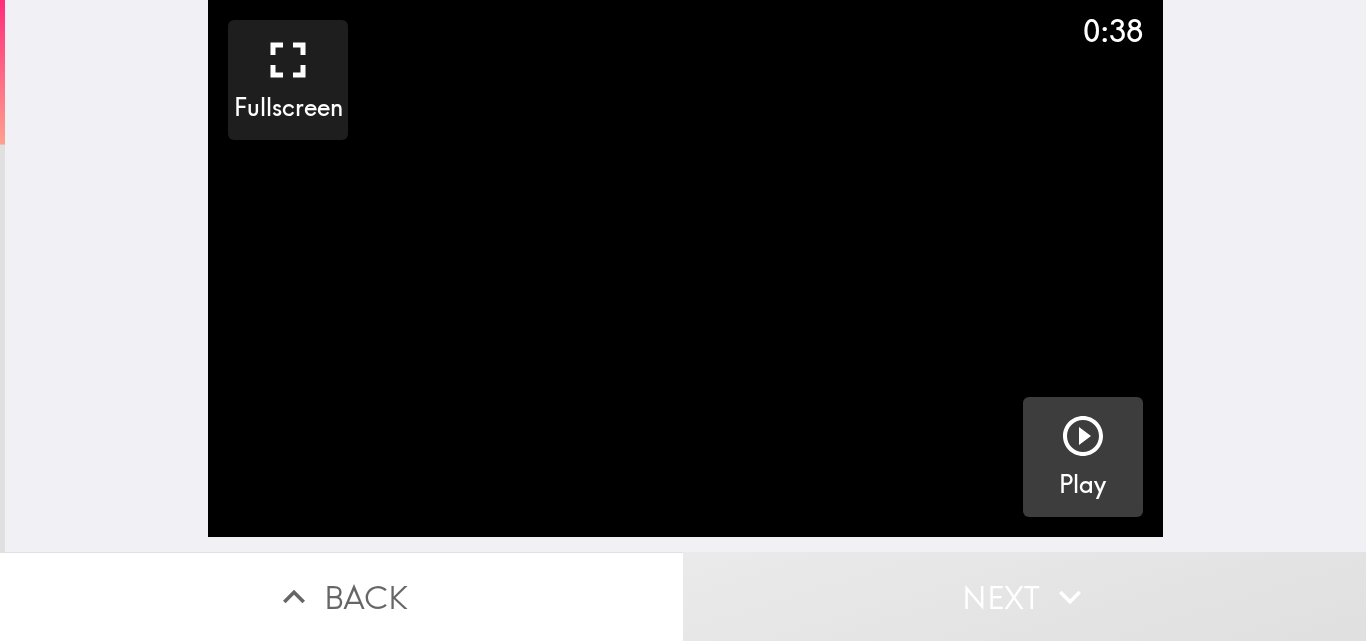 click 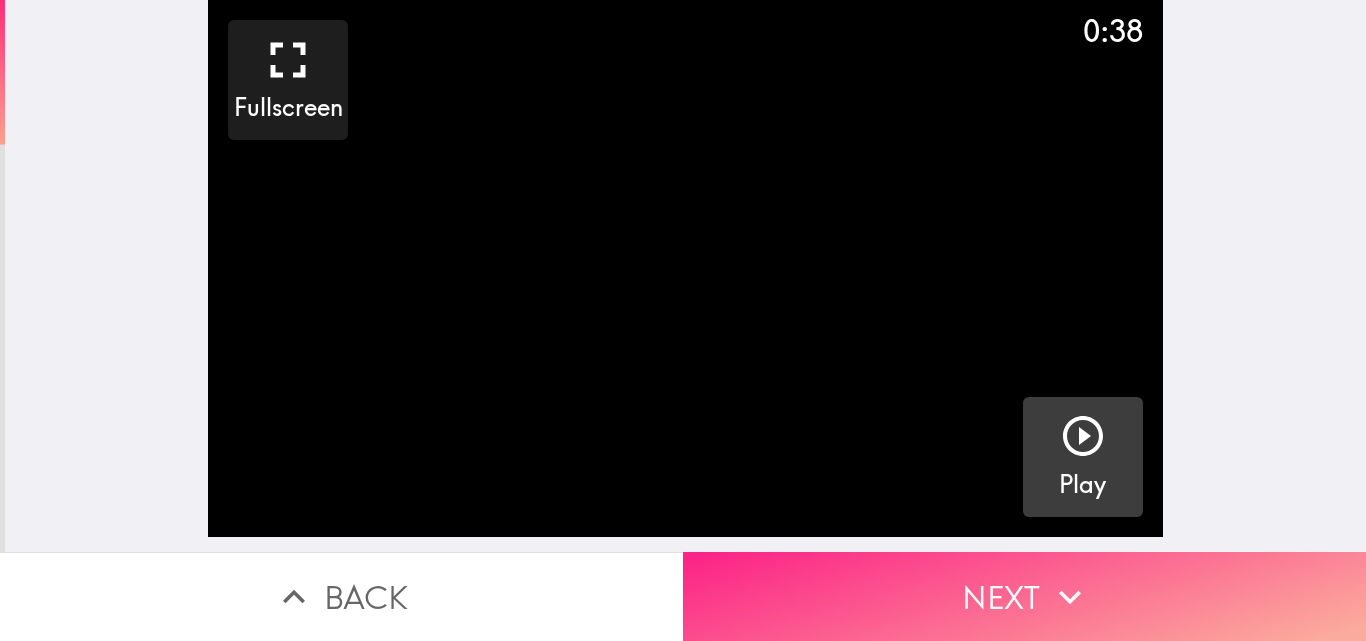 click on "Next" at bounding box center [1024, 596] 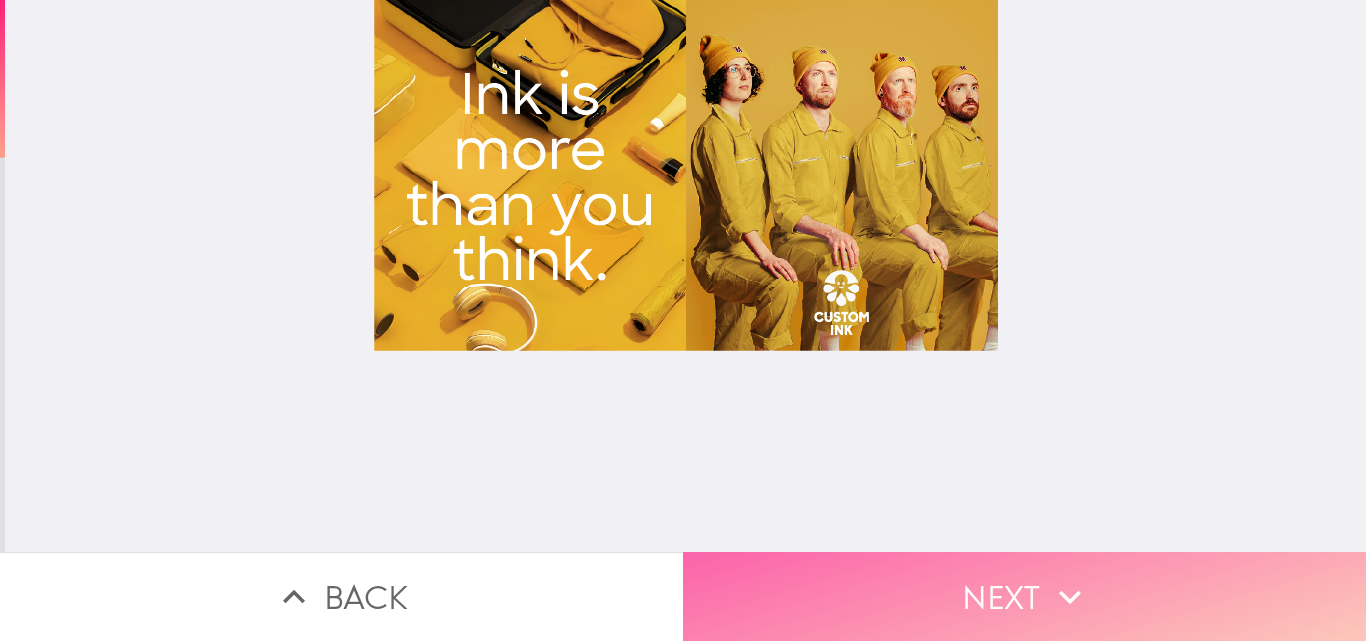 click 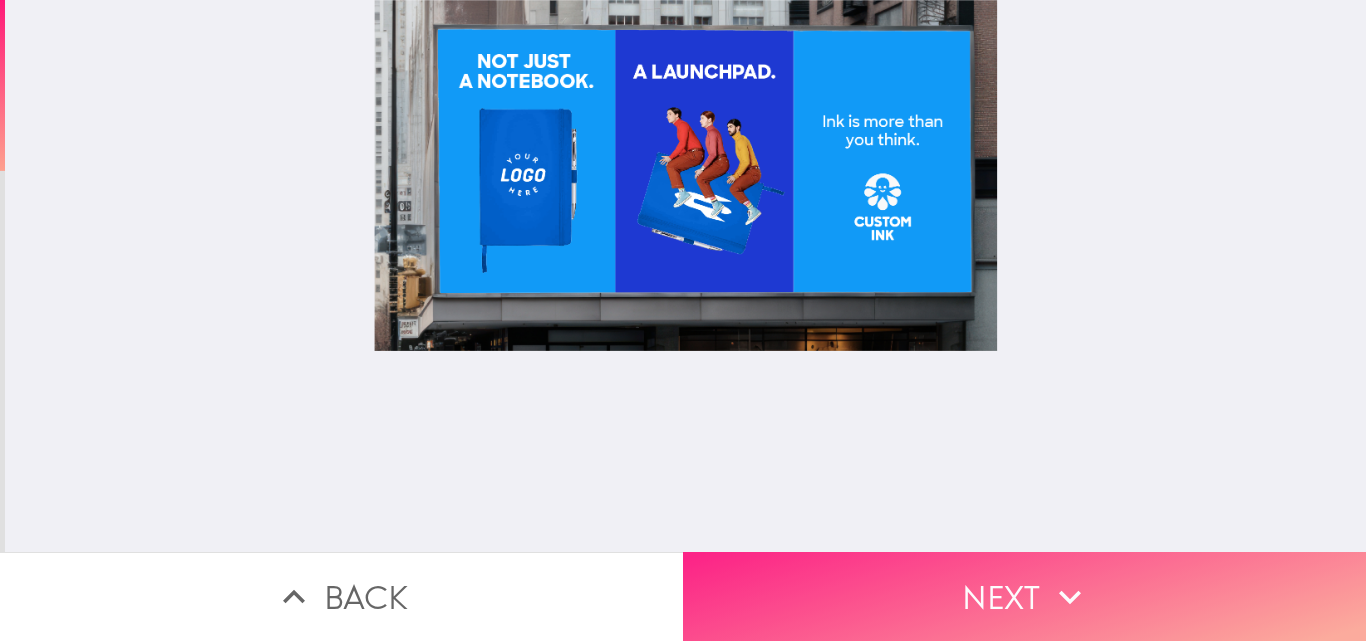 click on "Next" at bounding box center [1024, 596] 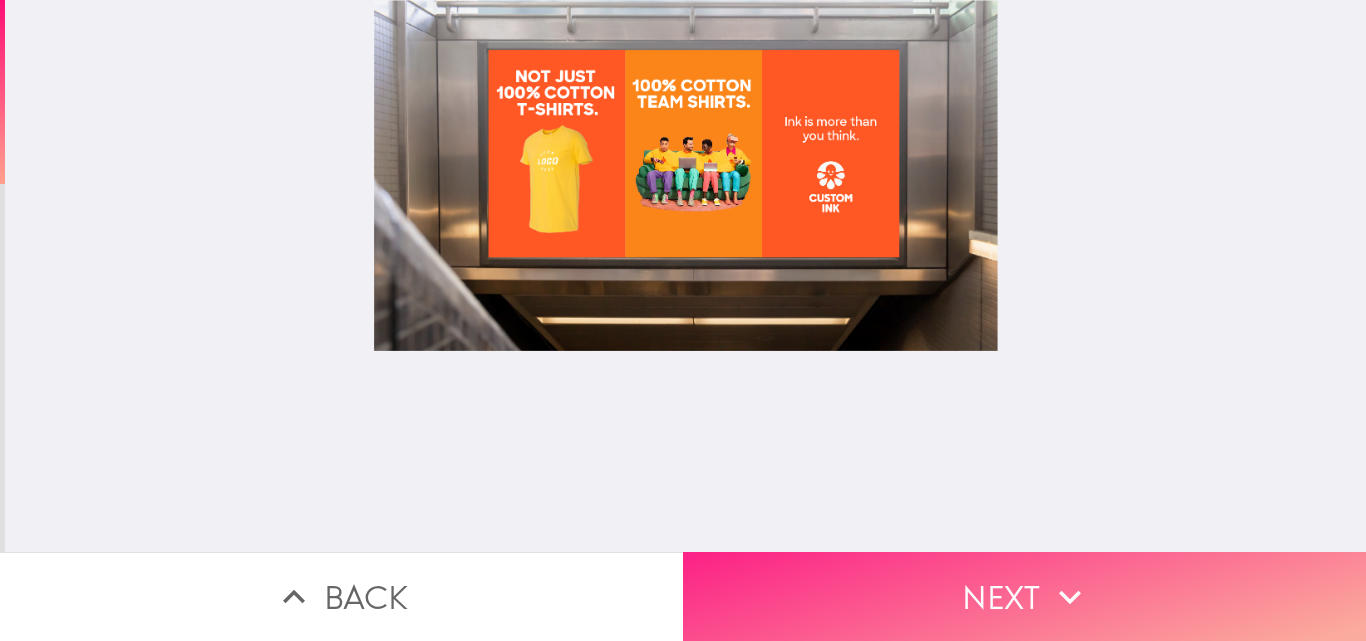 click on "Next" at bounding box center (1024, 596) 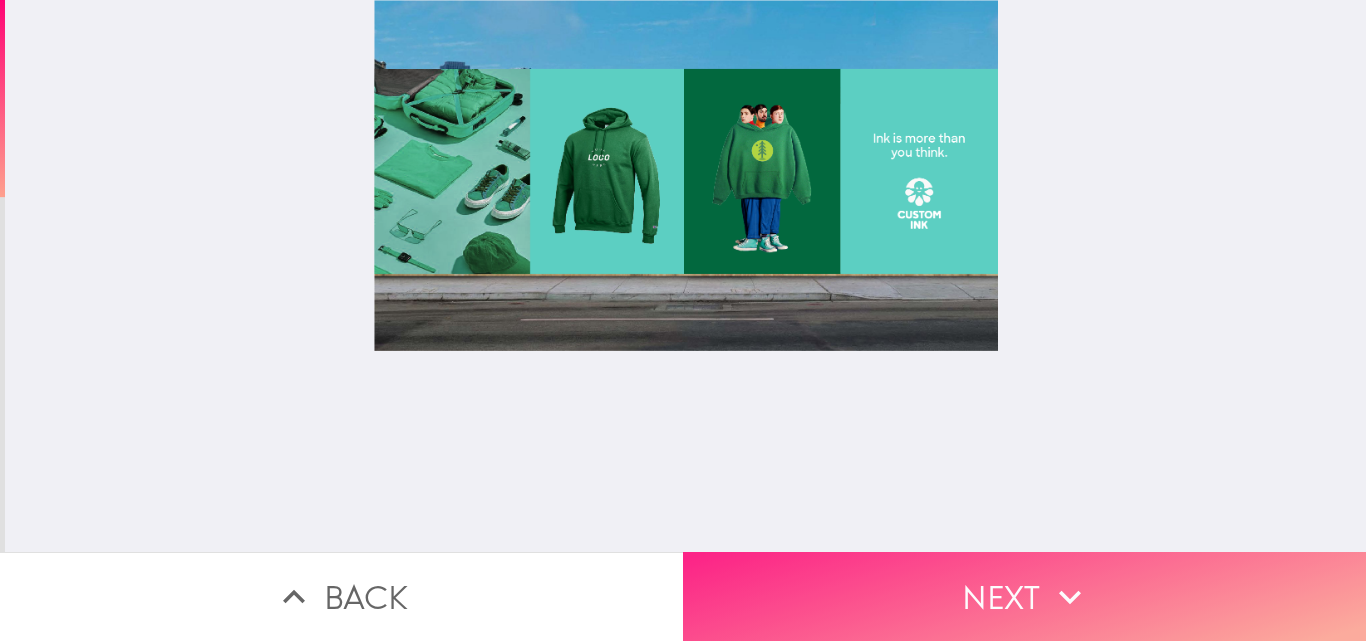 click on "Next" at bounding box center [1024, 596] 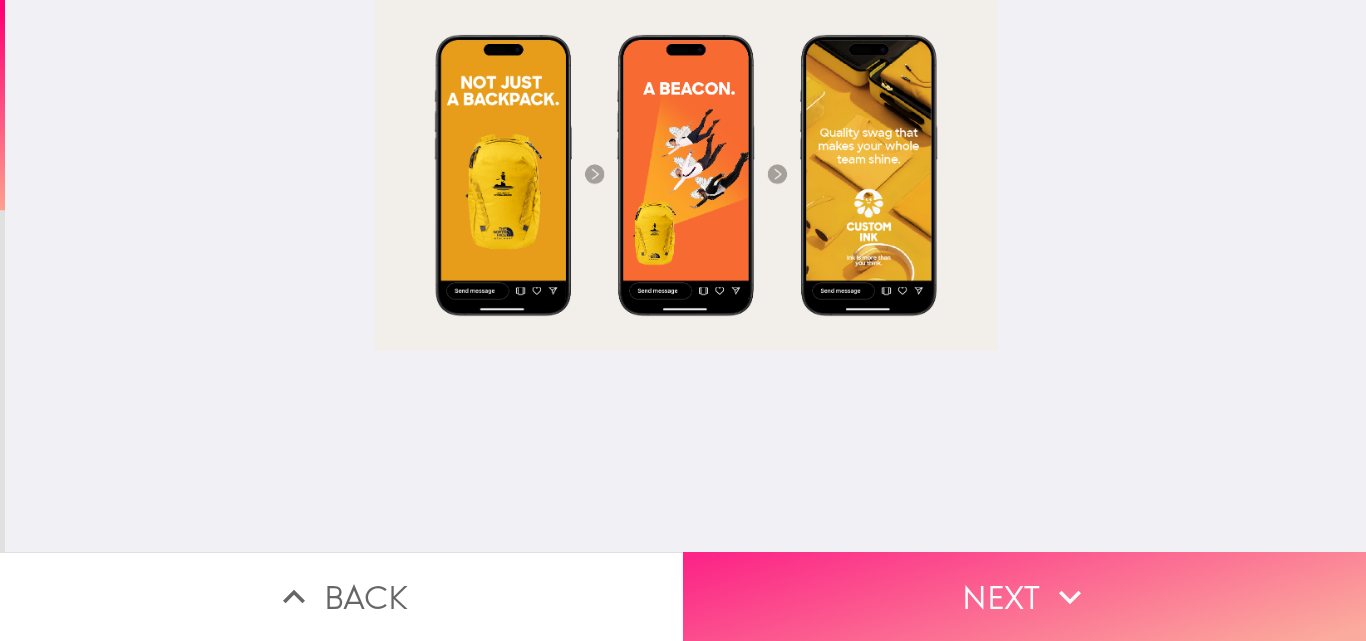 click on "Next" at bounding box center [1024, 596] 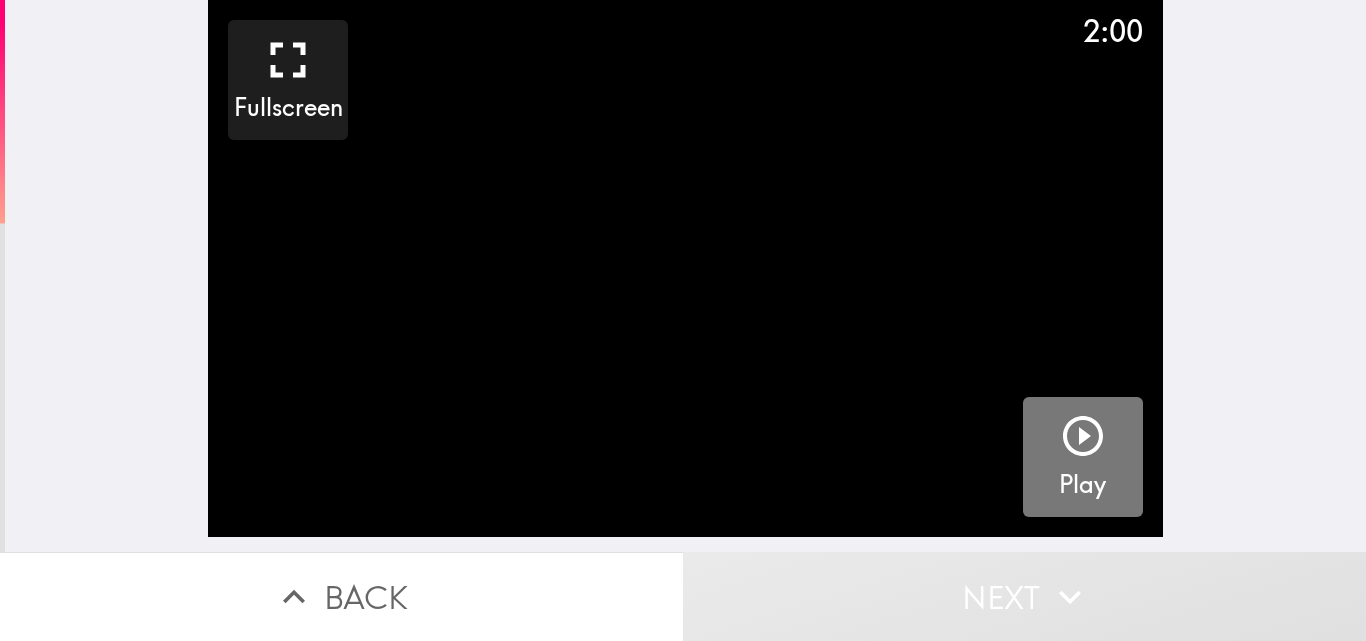 click 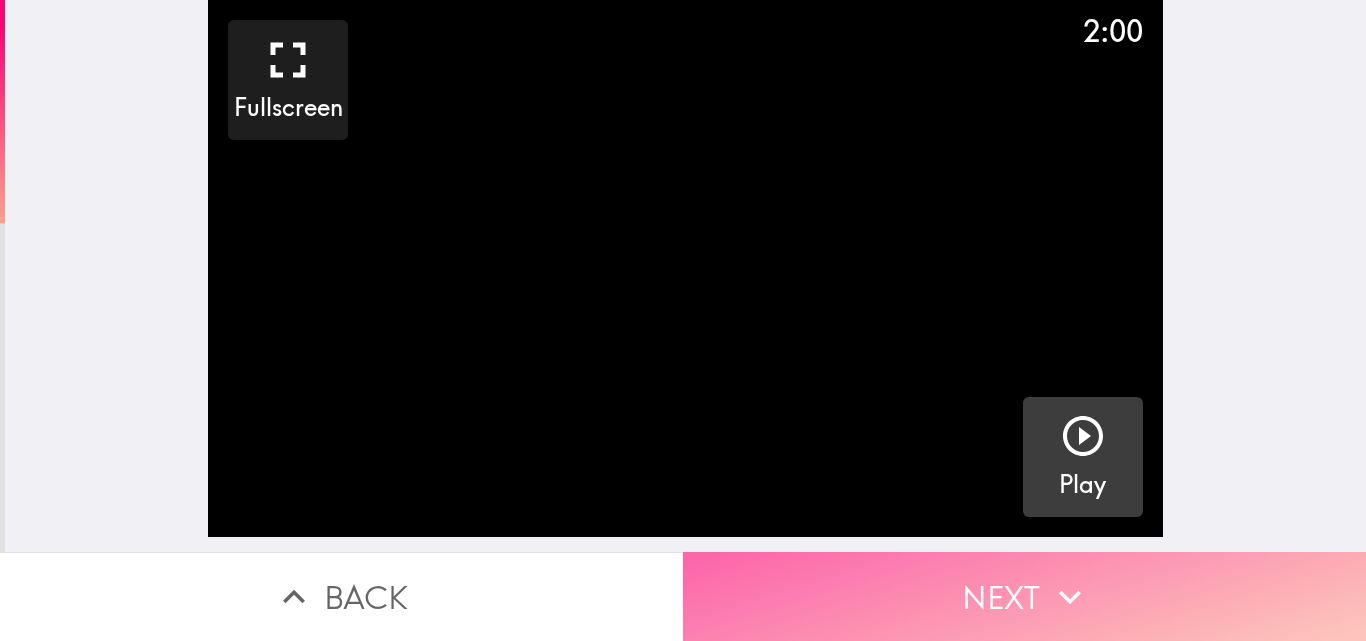 click on "Next" at bounding box center (1024, 596) 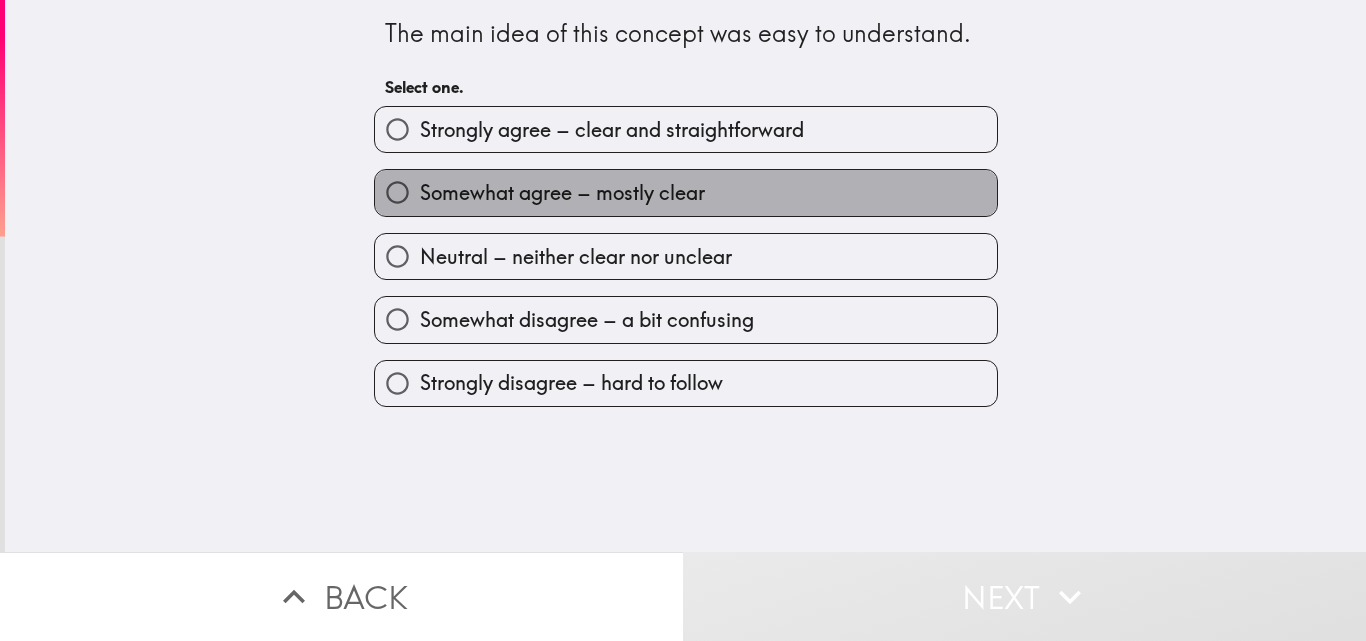 click on "Somewhat agree – mostly clear" at bounding box center [562, 193] 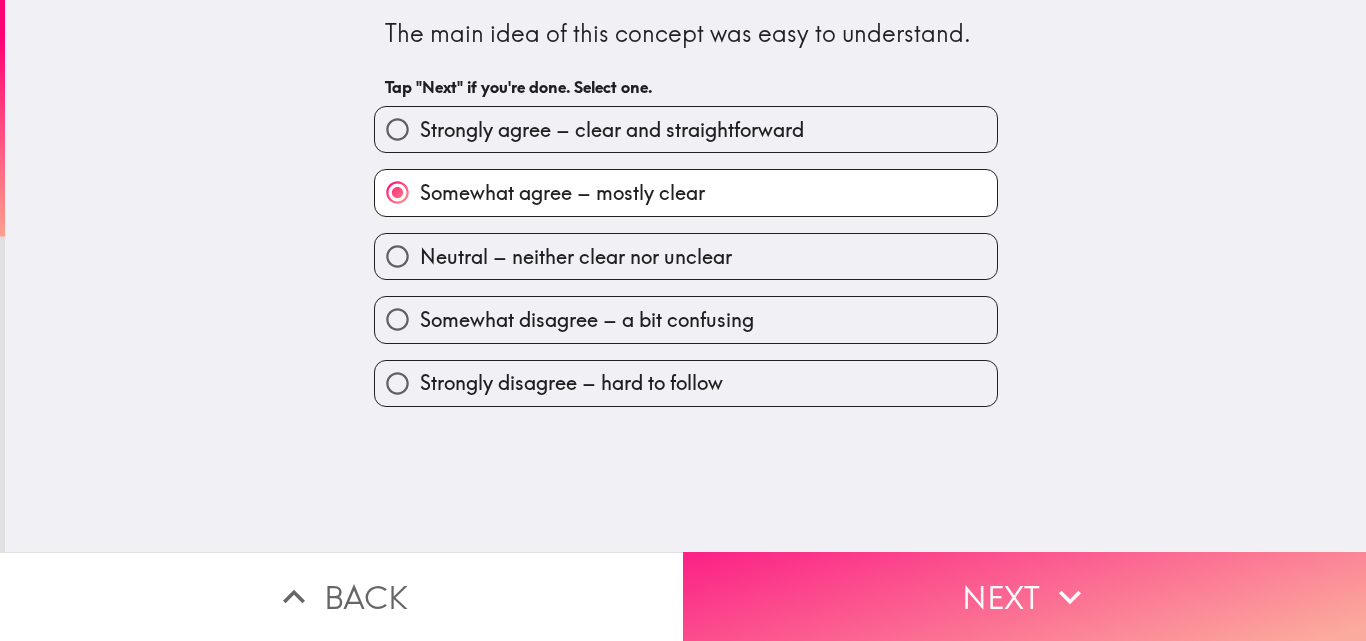 click on "Next" at bounding box center [1024, 596] 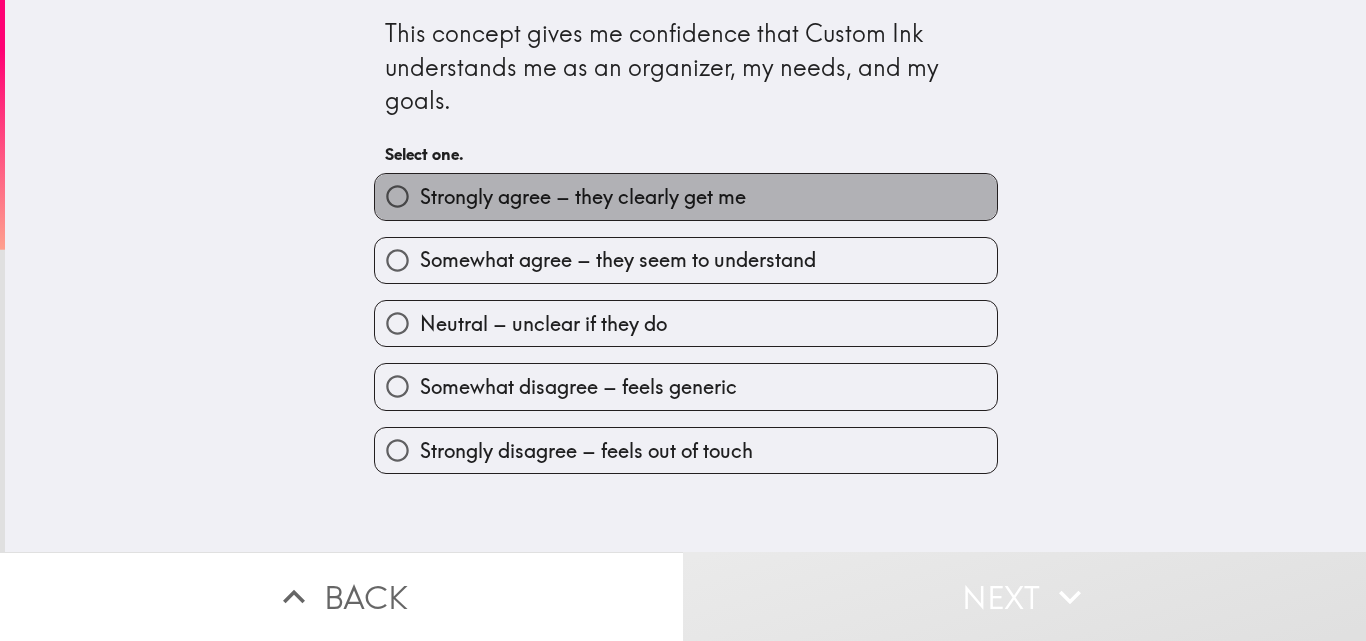 click on "Strongly agree – they clearly get me" at bounding box center (583, 197) 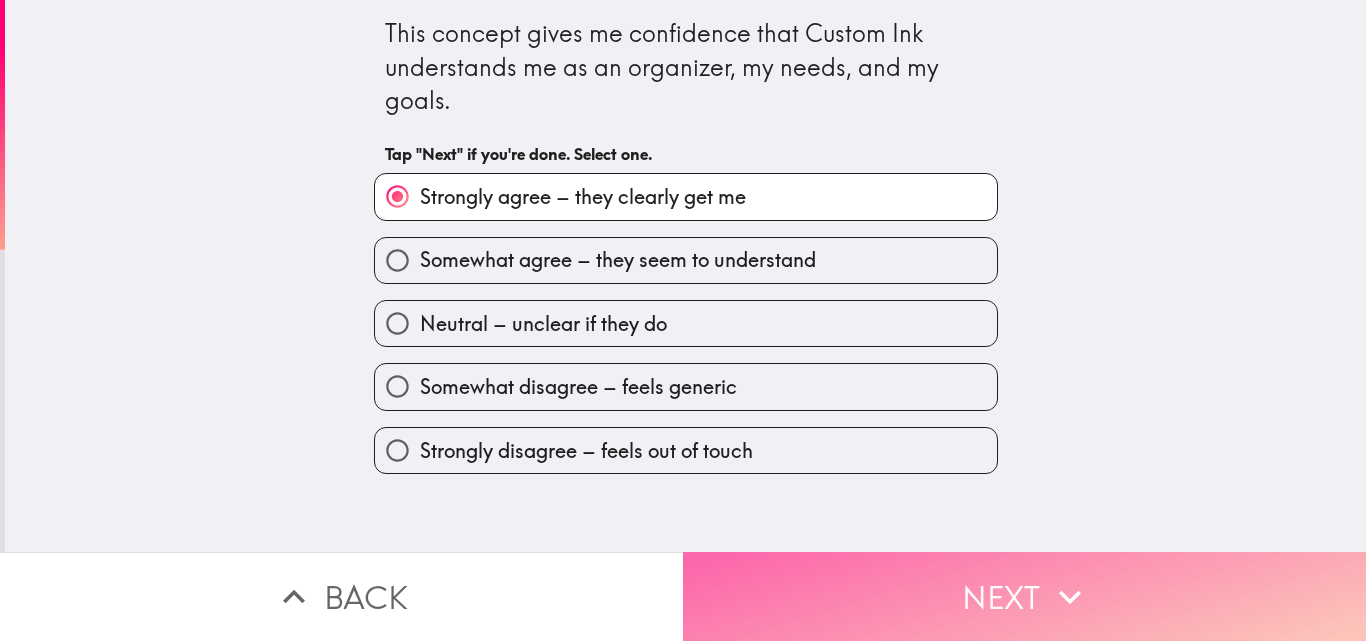 click on "Next" at bounding box center (1024, 596) 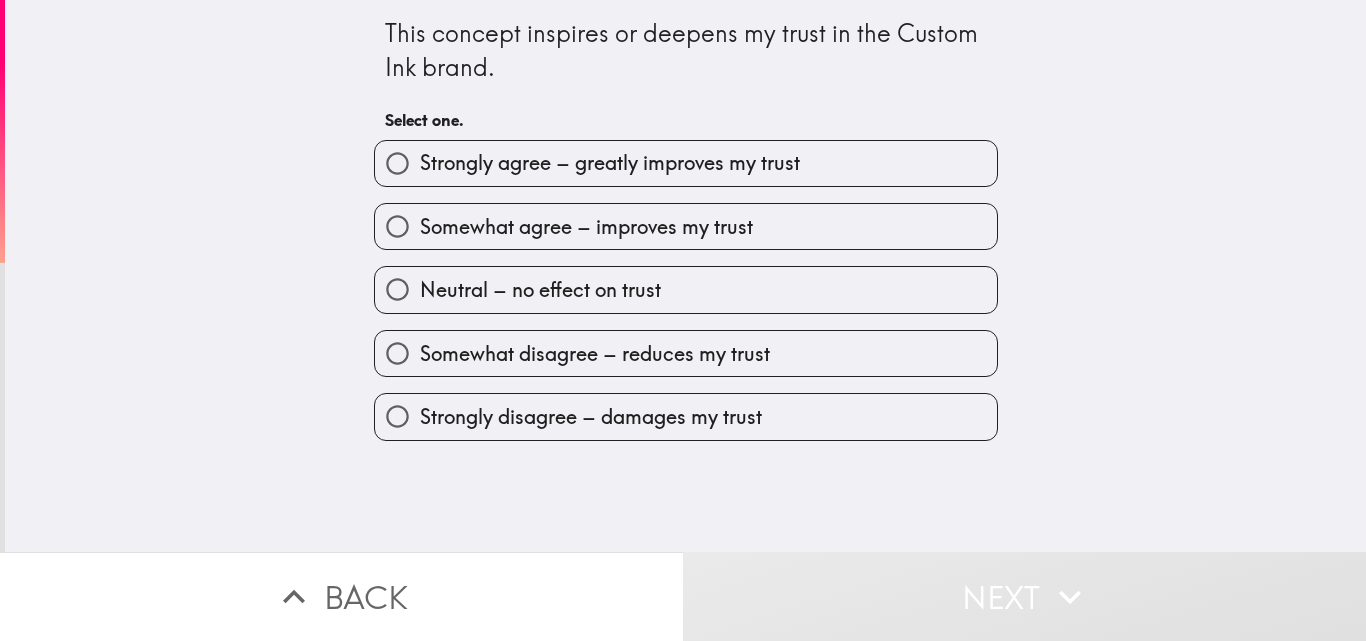 click on "Somewhat agree – improves my trust" at bounding box center (686, 226) 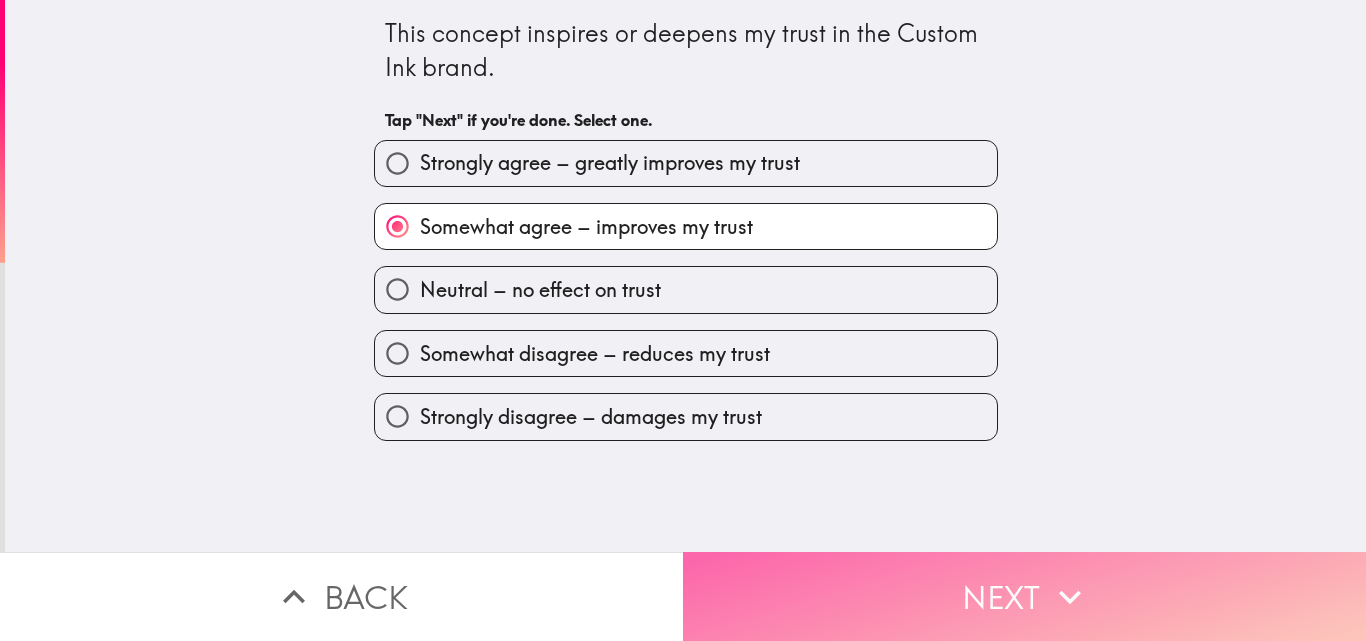click on "Next" at bounding box center [1024, 596] 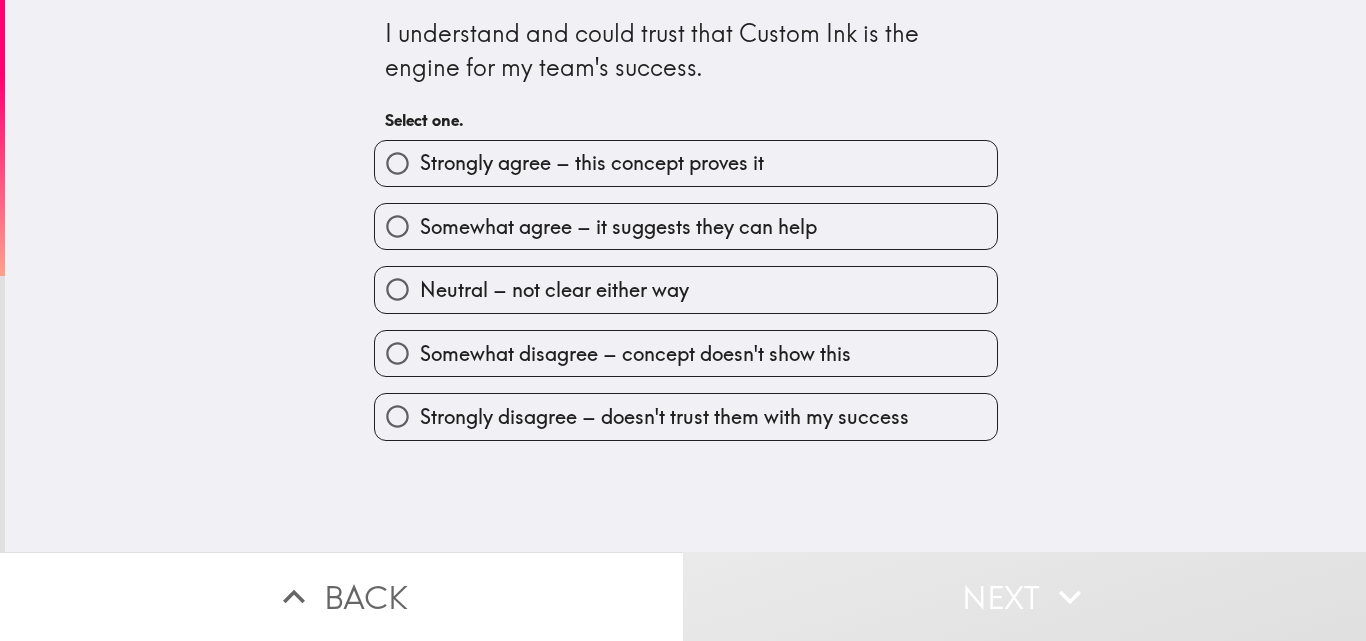 click on "Strongly agree – this concept proves it" at bounding box center [592, 163] 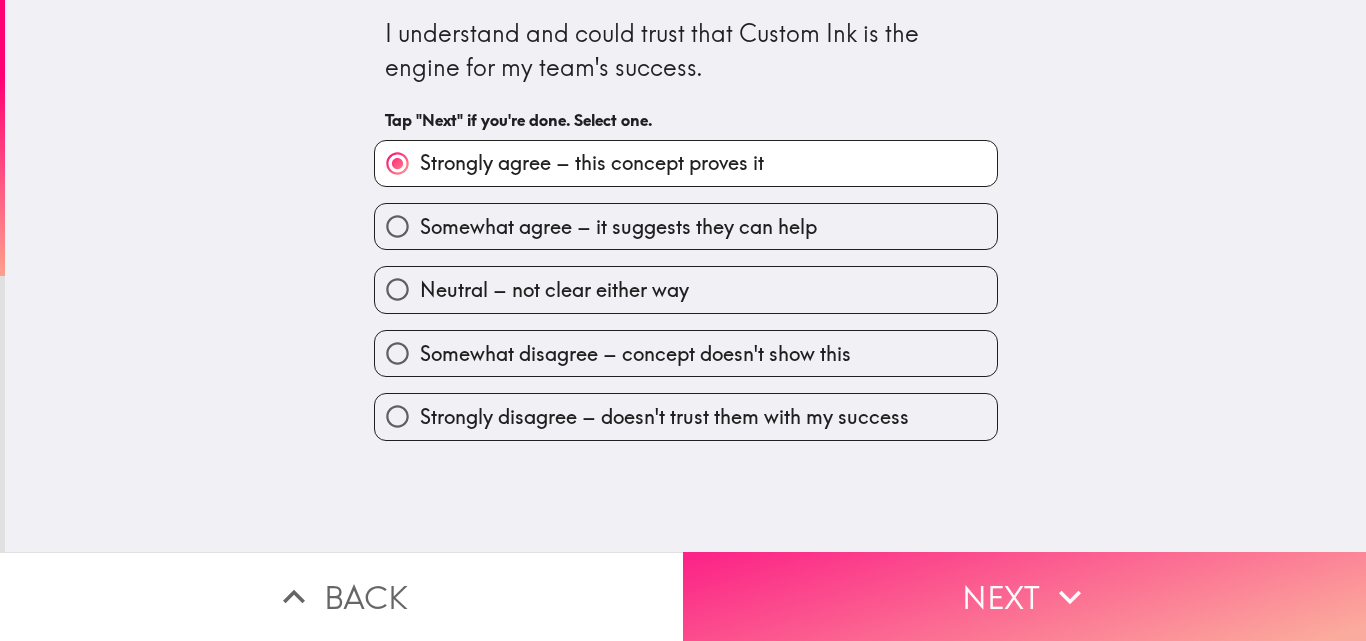 click on "Next" at bounding box center (1024, 596) 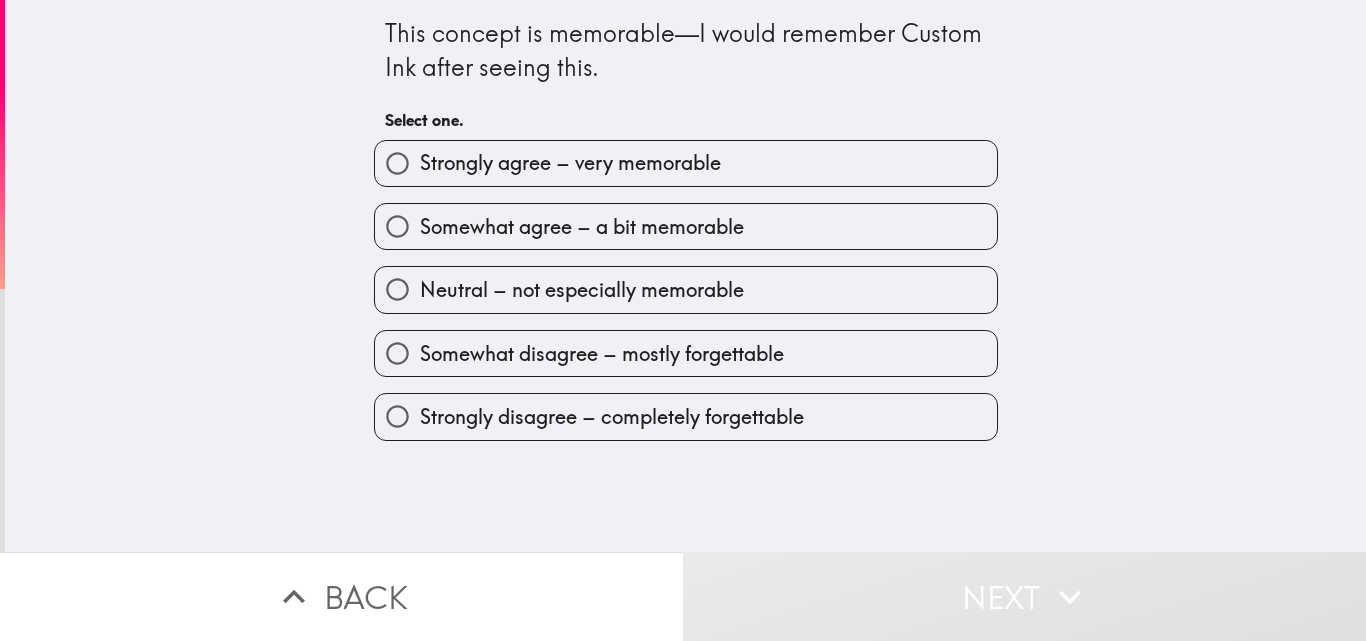 click on "Somewhat agree – a bit memorable" at bounding box center (582, 227) 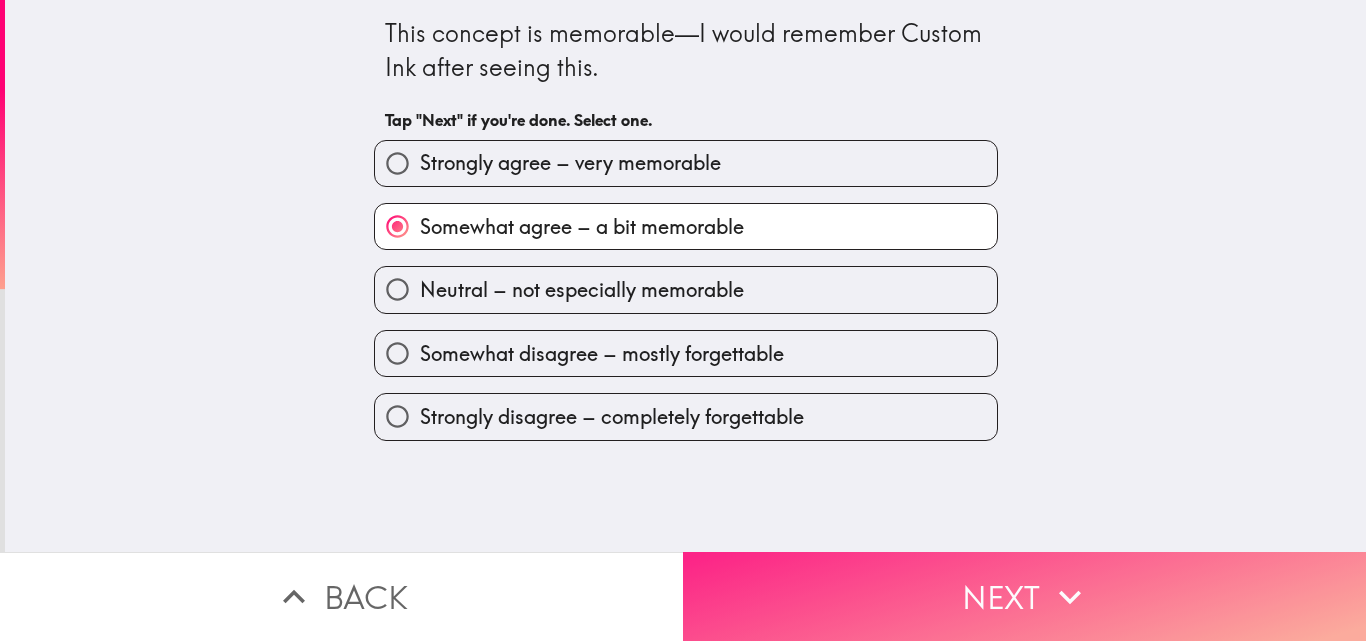 click on "Next" at bounding box center [1024, 596] 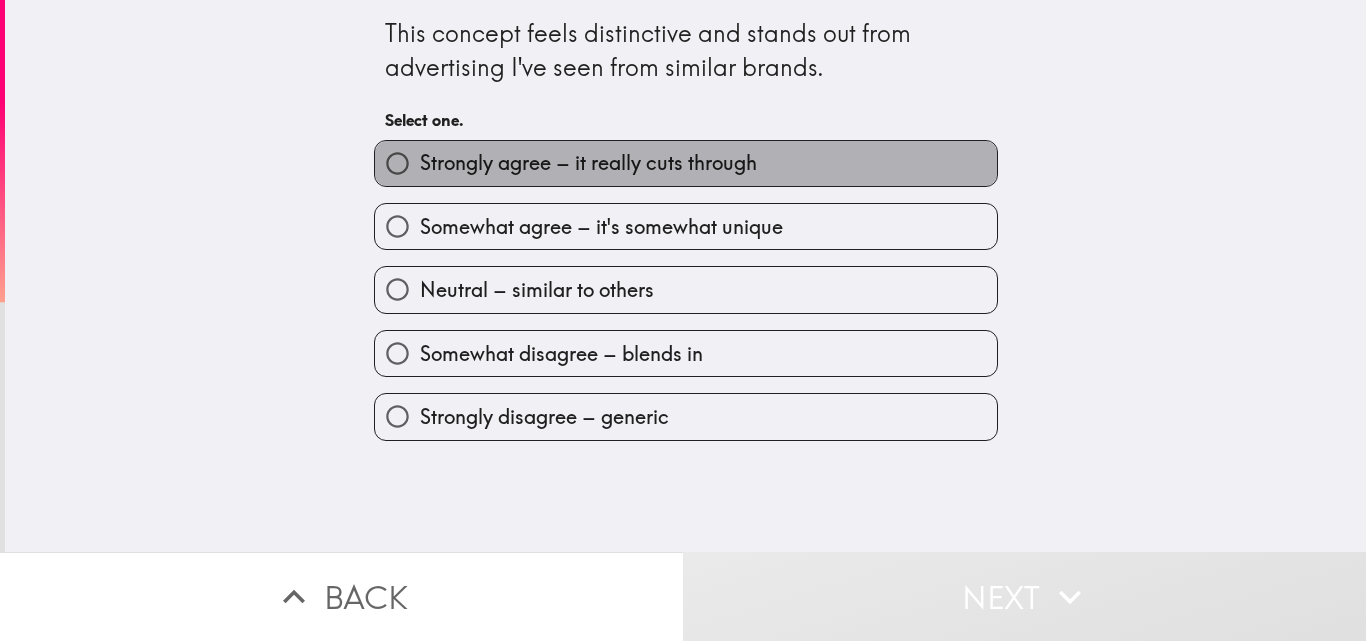 click on "Strongly agree – it really cuts through" at bounding box center [686, 163] 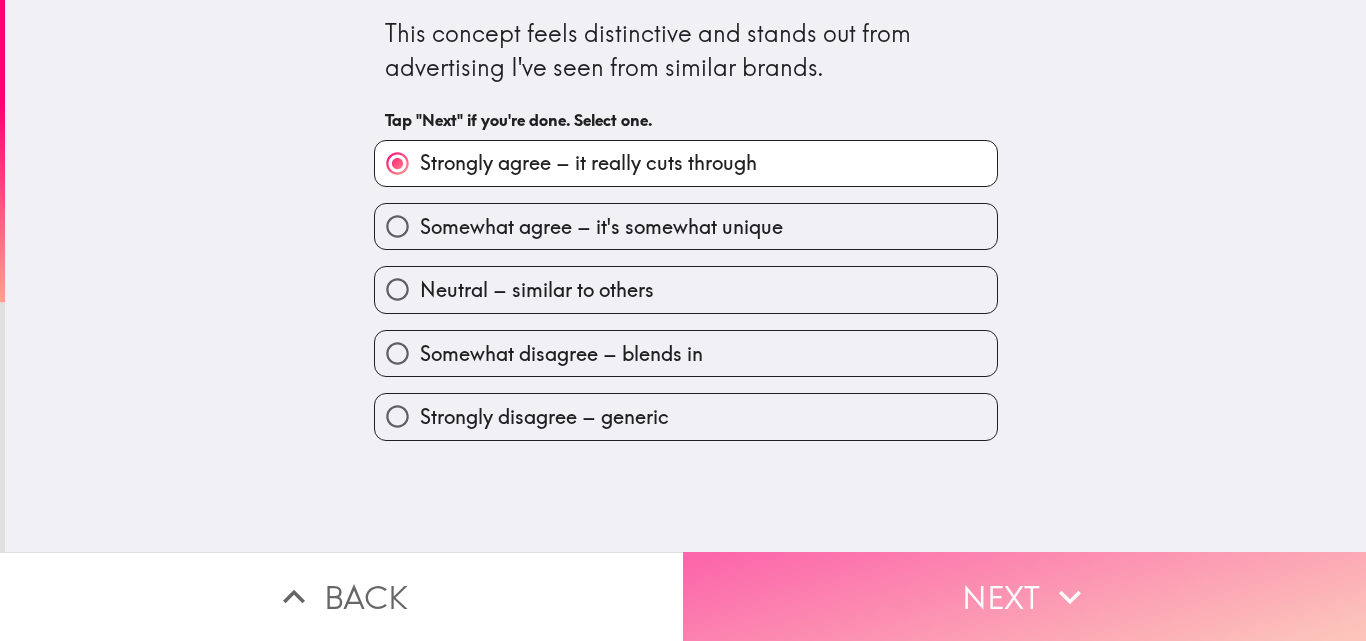 click on "Next" at bounding box center [1024, 596] 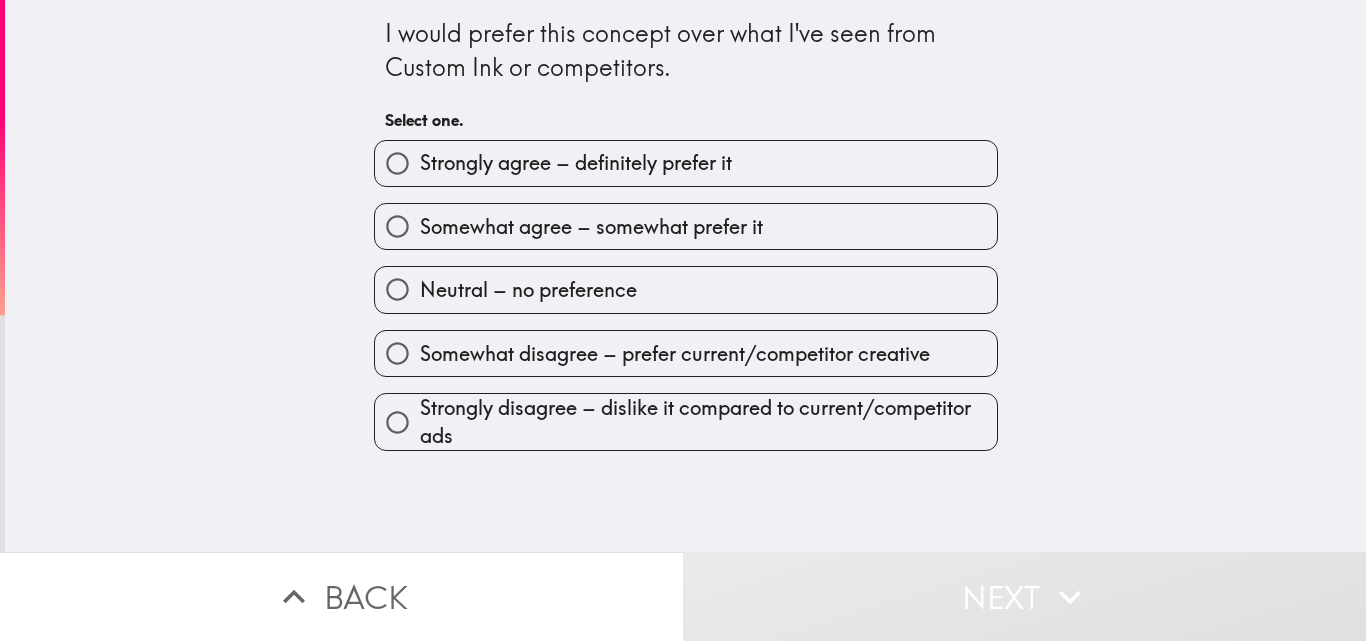click on "Somewhat agree – somewhat prefer it" at bounding box center (591, 227) 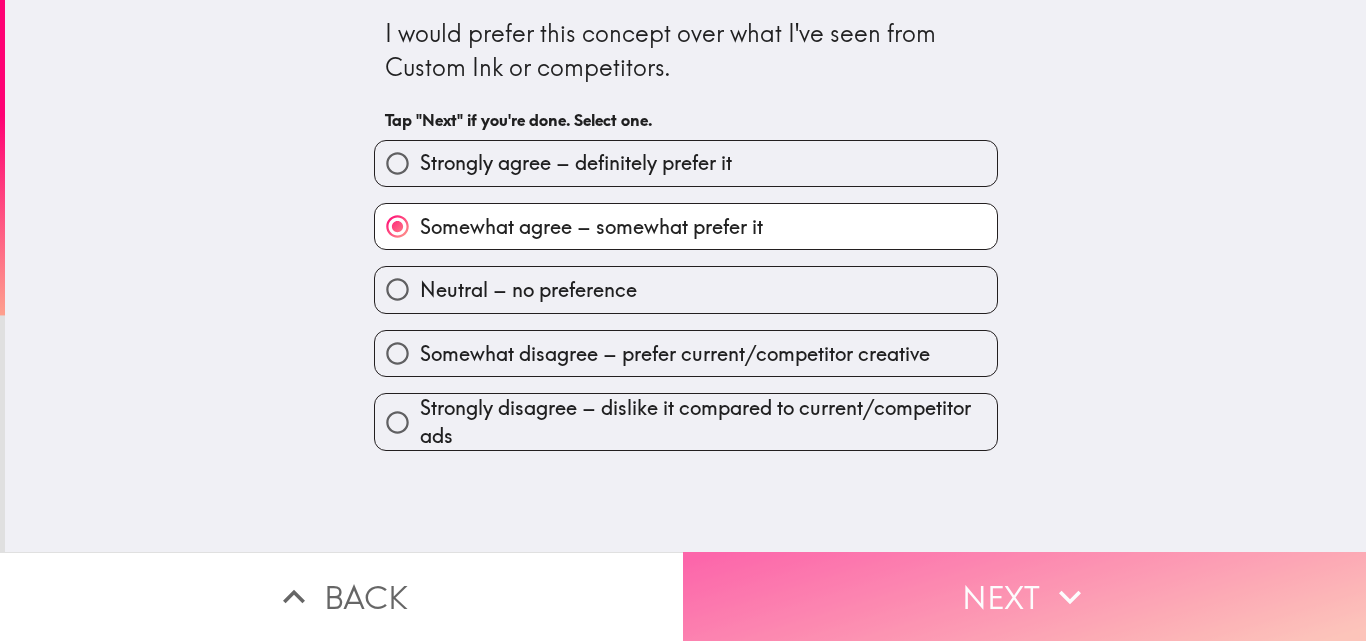 click on "Next" at bounding box center (1024, 596) 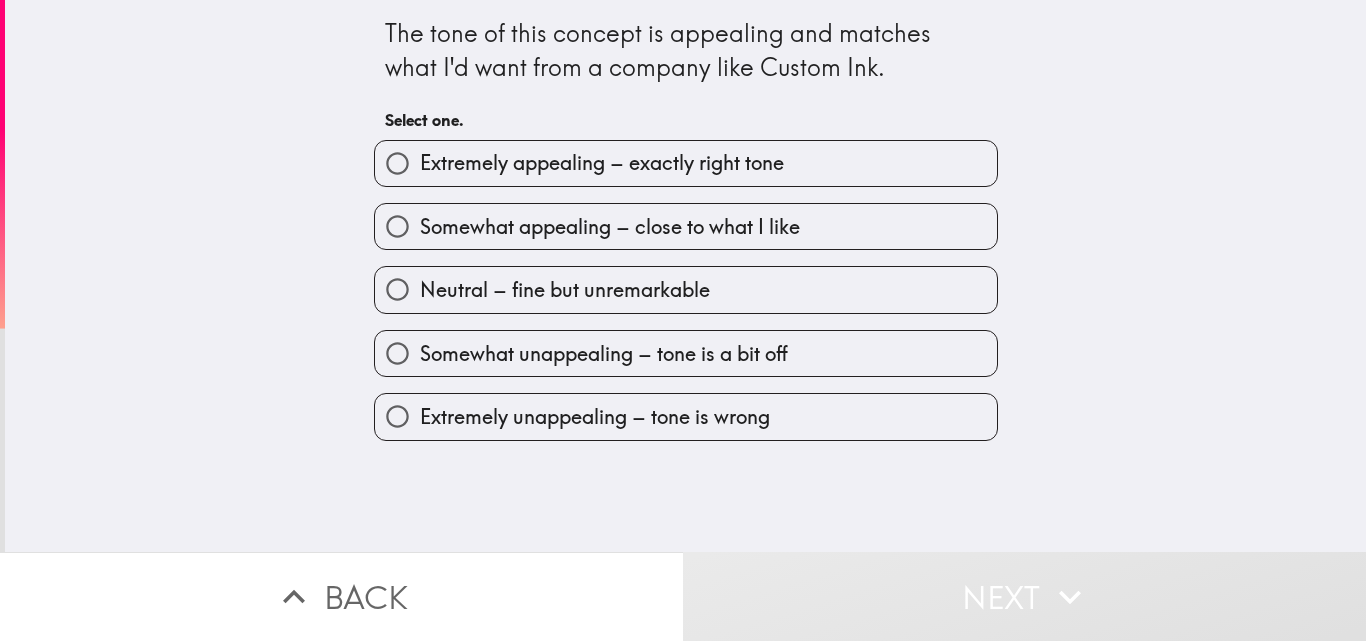 click on "Somewhat appealing – close to what I like" at bounding box center (610, 227) 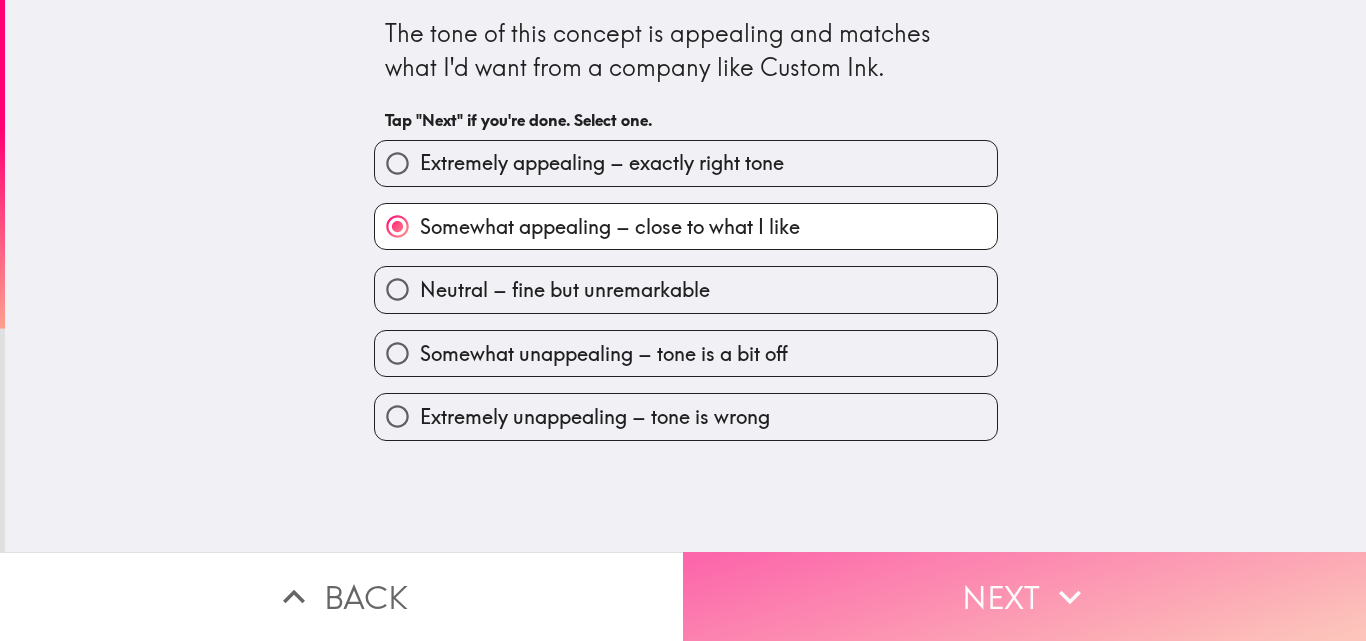 click on "Next" at bounding box center [1024, 596] 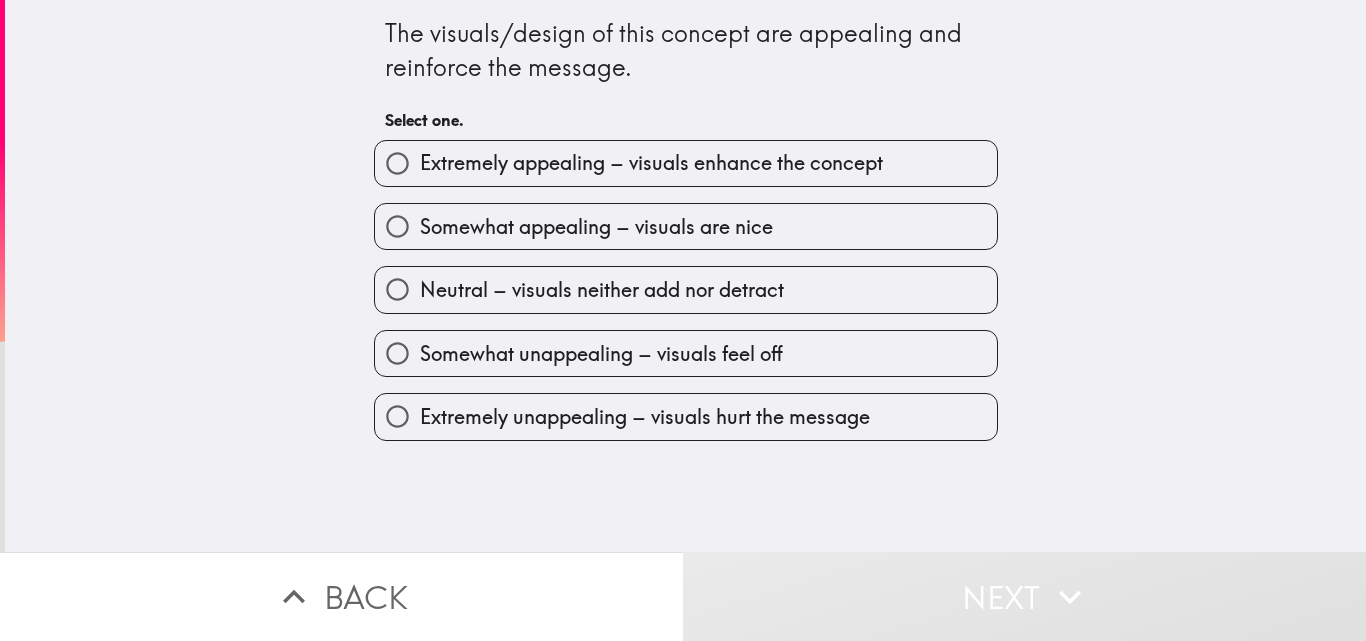 click on "Extremely appealing – visuals enhance the concept" at bounding box center [651, 163] 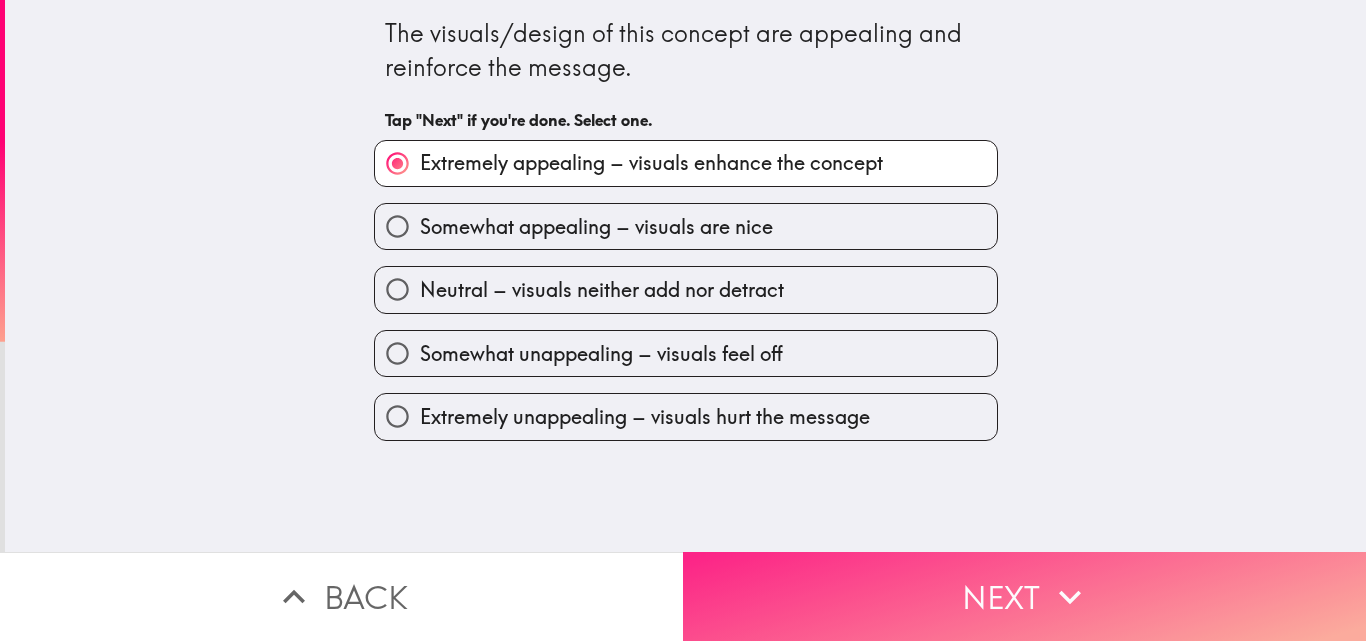 click on "Next" at bounding box center (1024, 596) 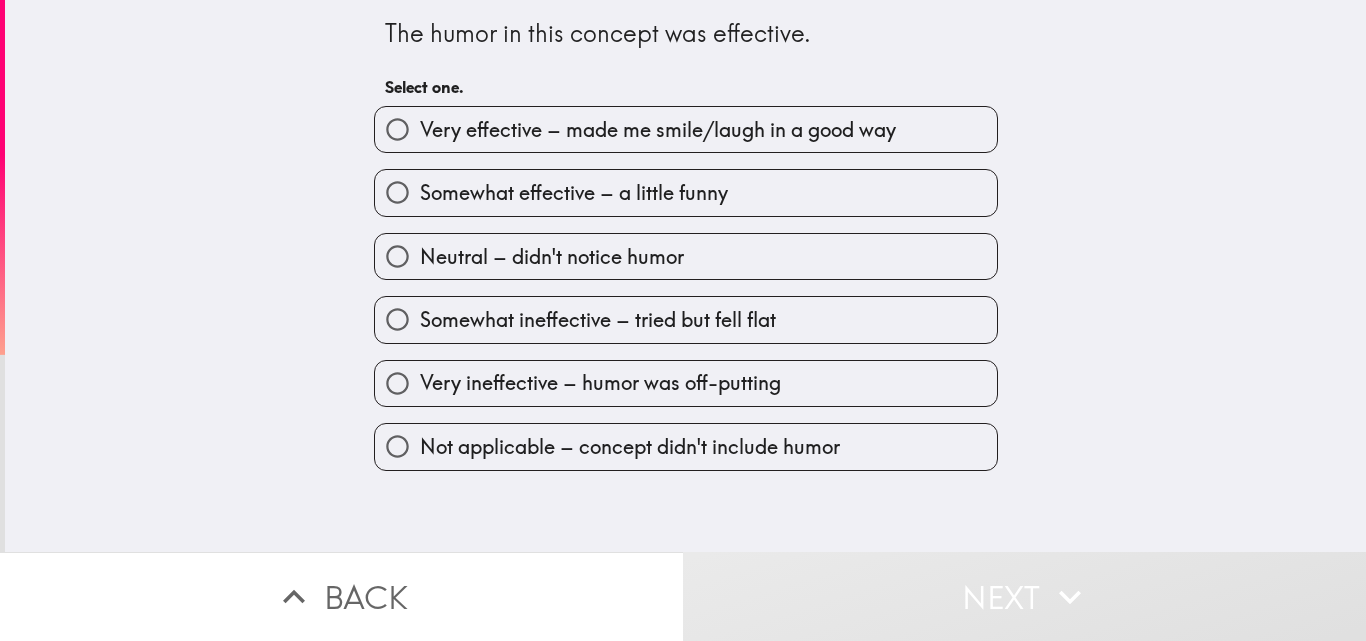 click on "Somewhat effective – a little funny" at bounding box center [686, 192] 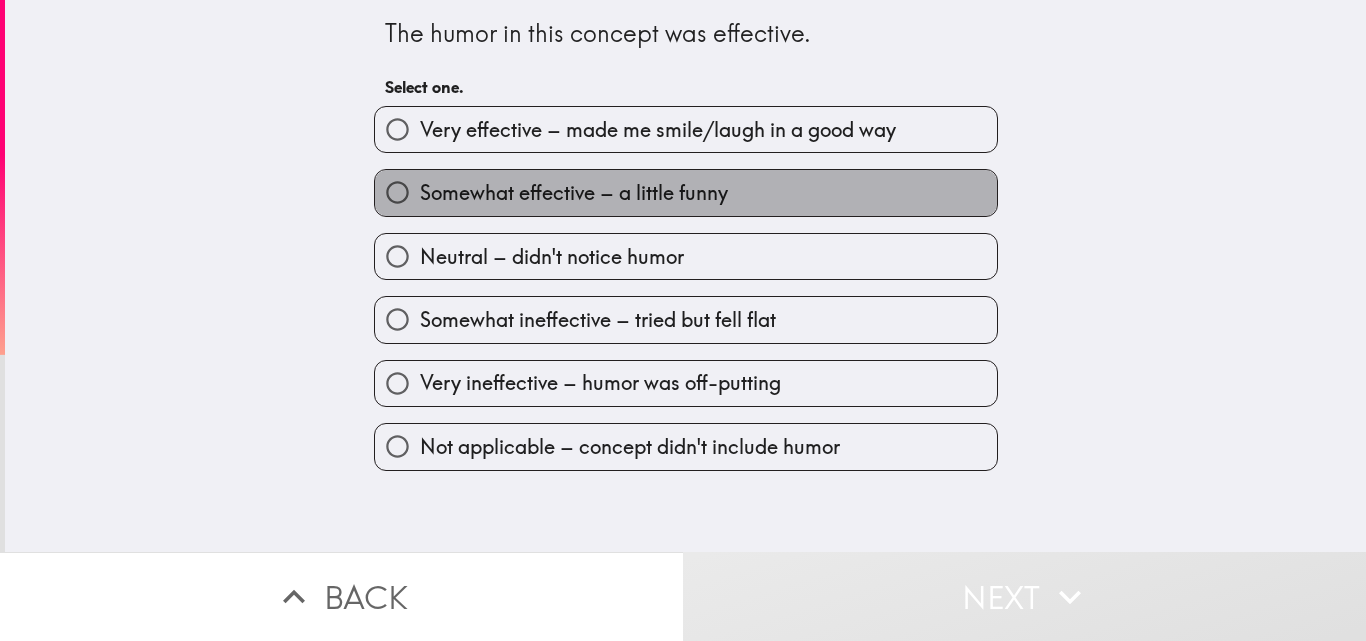 radio on "true" 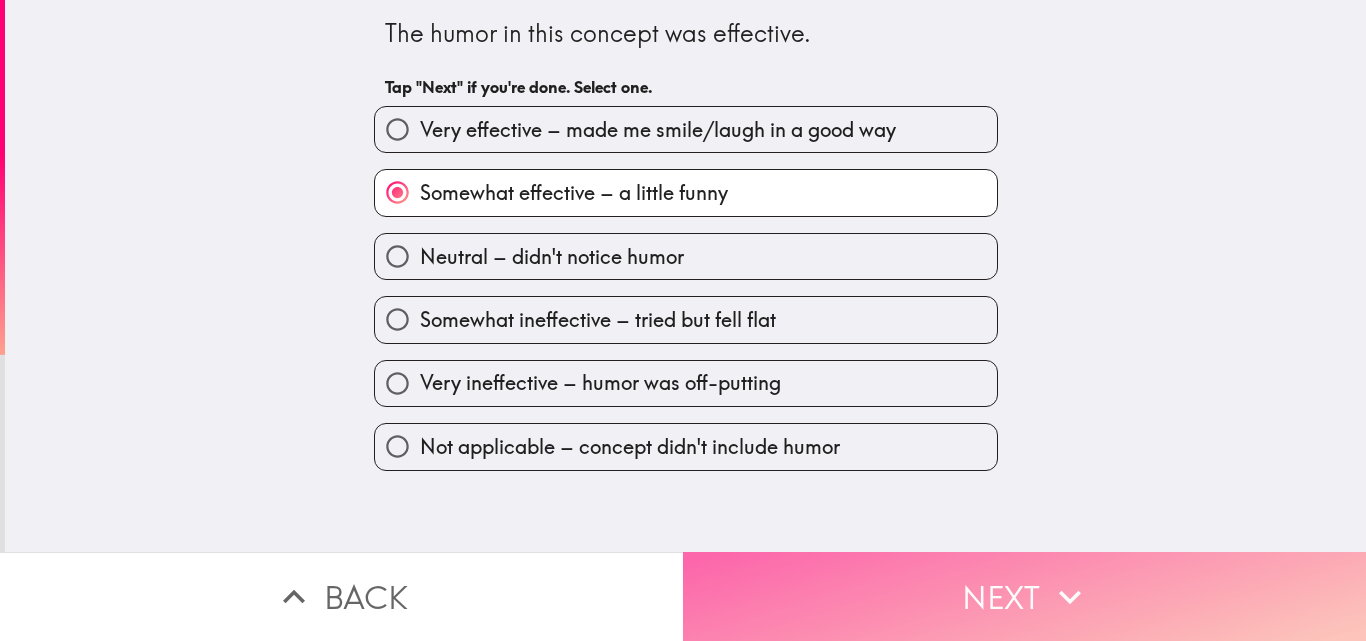 click on "Next" at bounding box center (1024, 596) 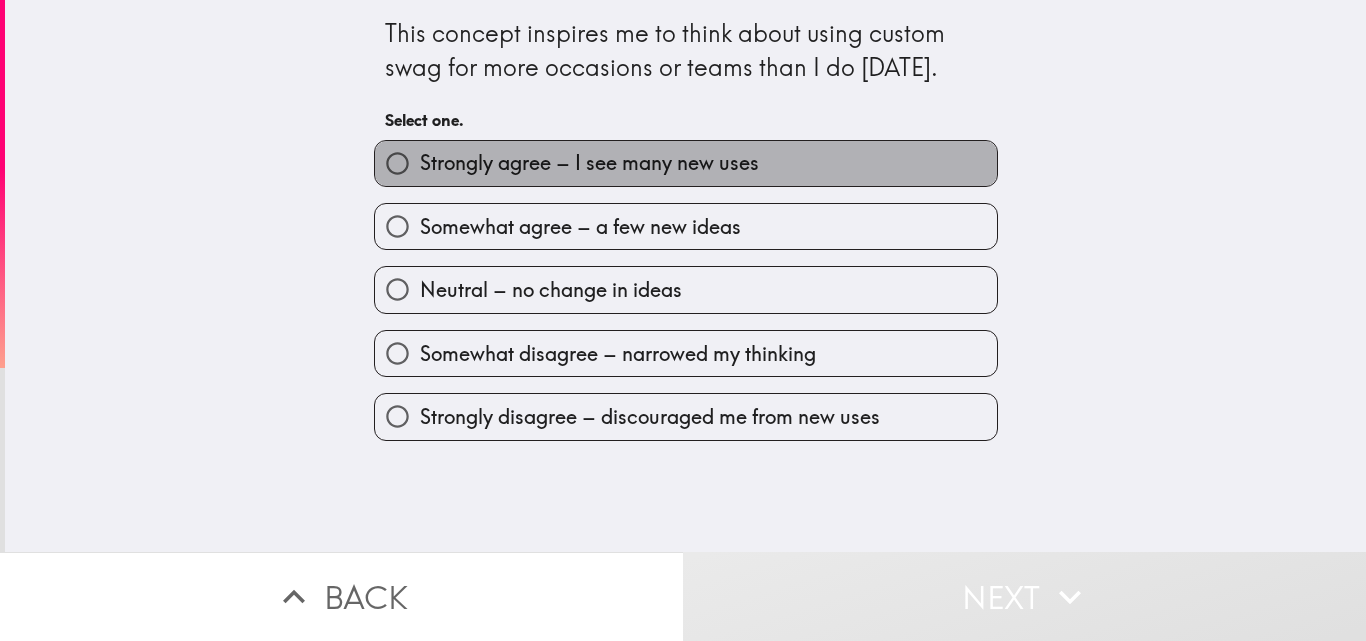 click on "Strongly agree – I see many new uses" at bounding box center (686, 163) 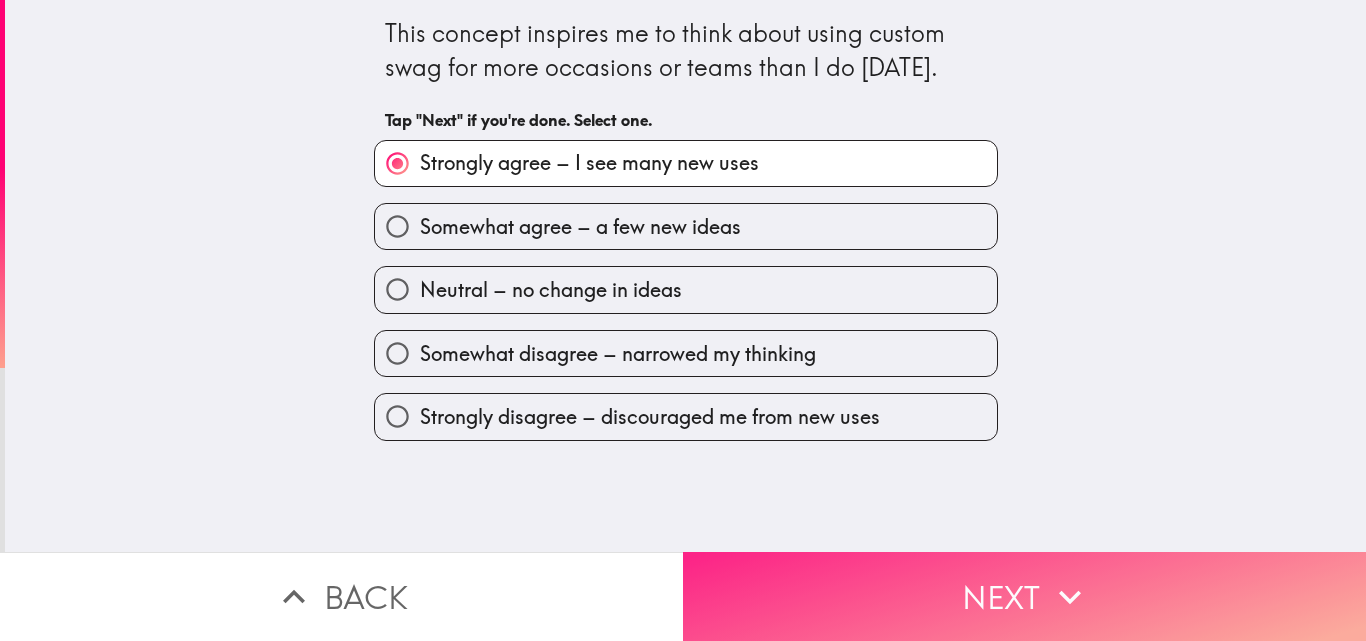 click 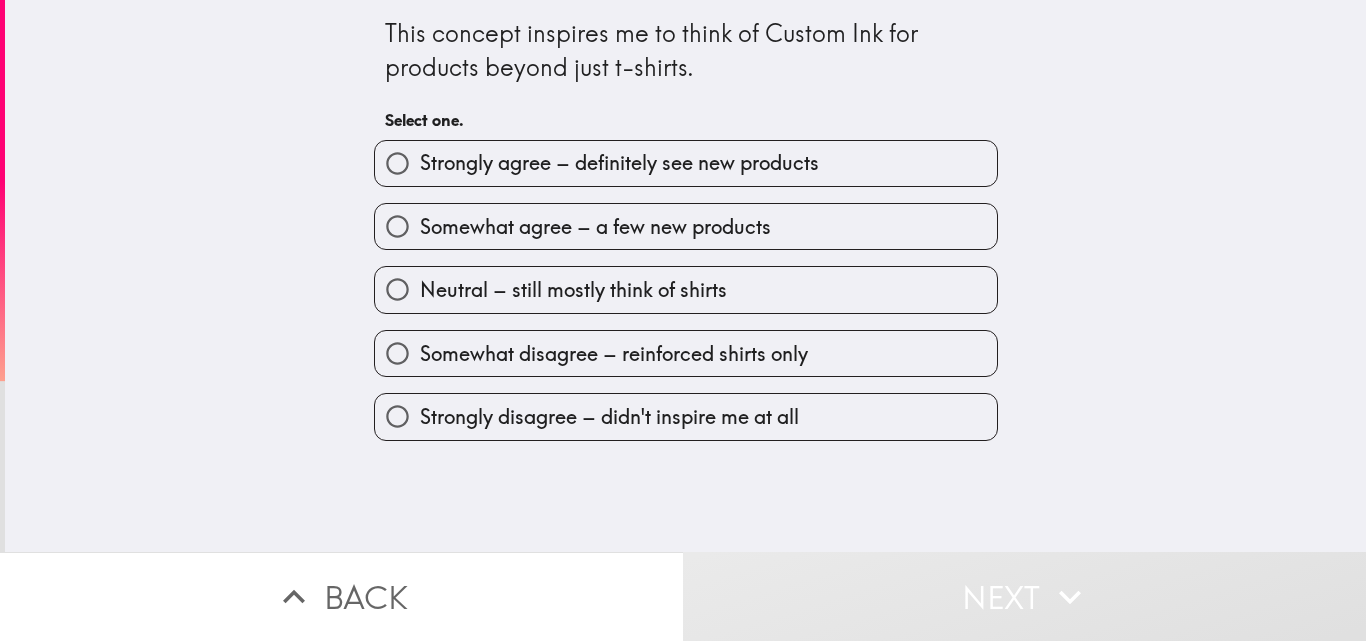 click on "Somewhat agree – a few new products" at bounding box center [595, 227] 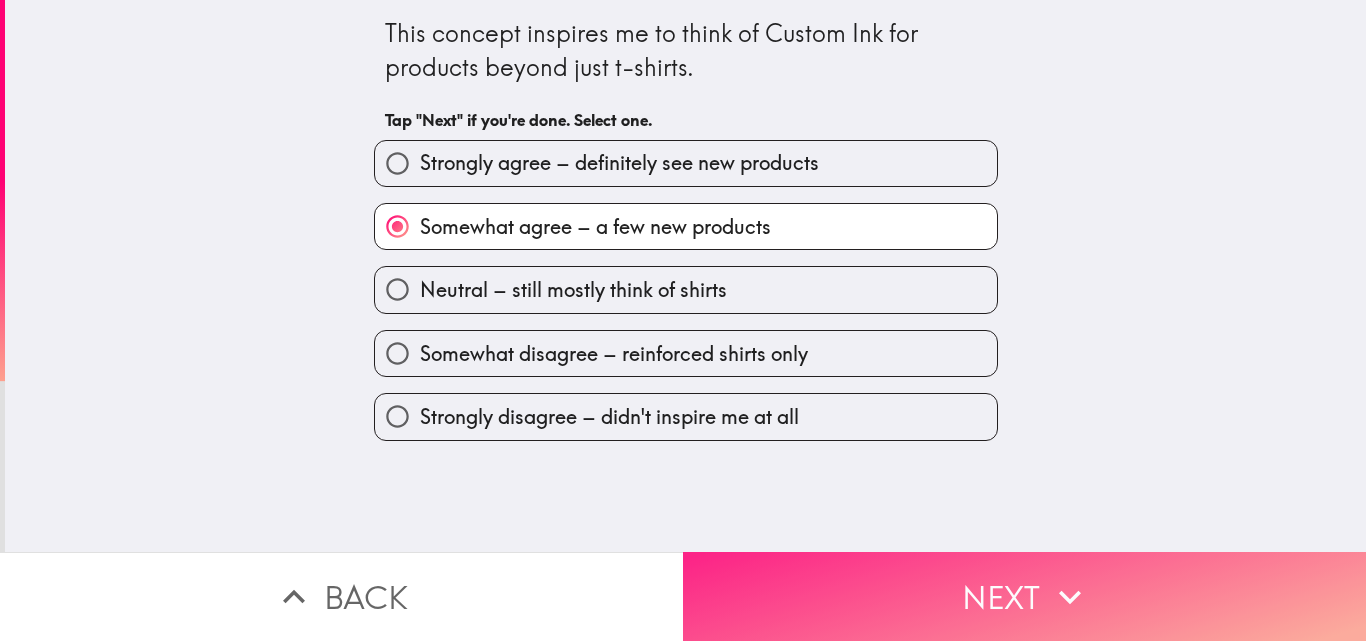 click on "Next" at bounding box center [1024, 596] 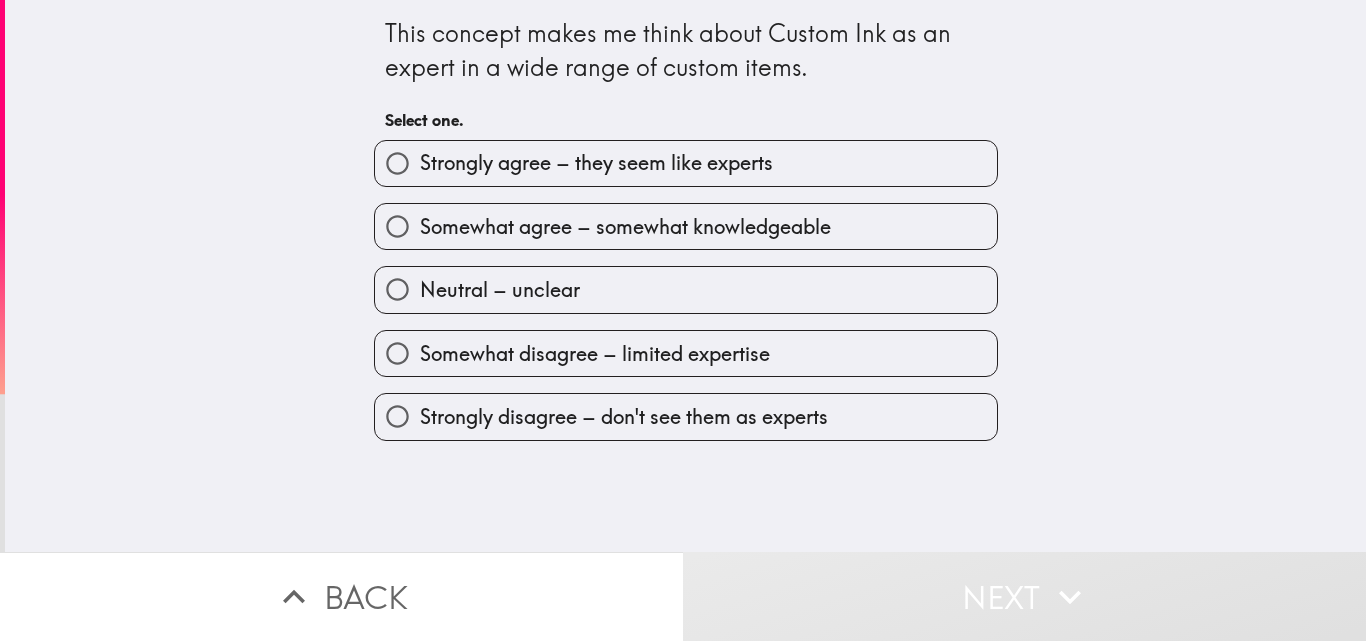 click on "Somewhat agree – somewhat knowledgeable" at bounding box center (625, 227) 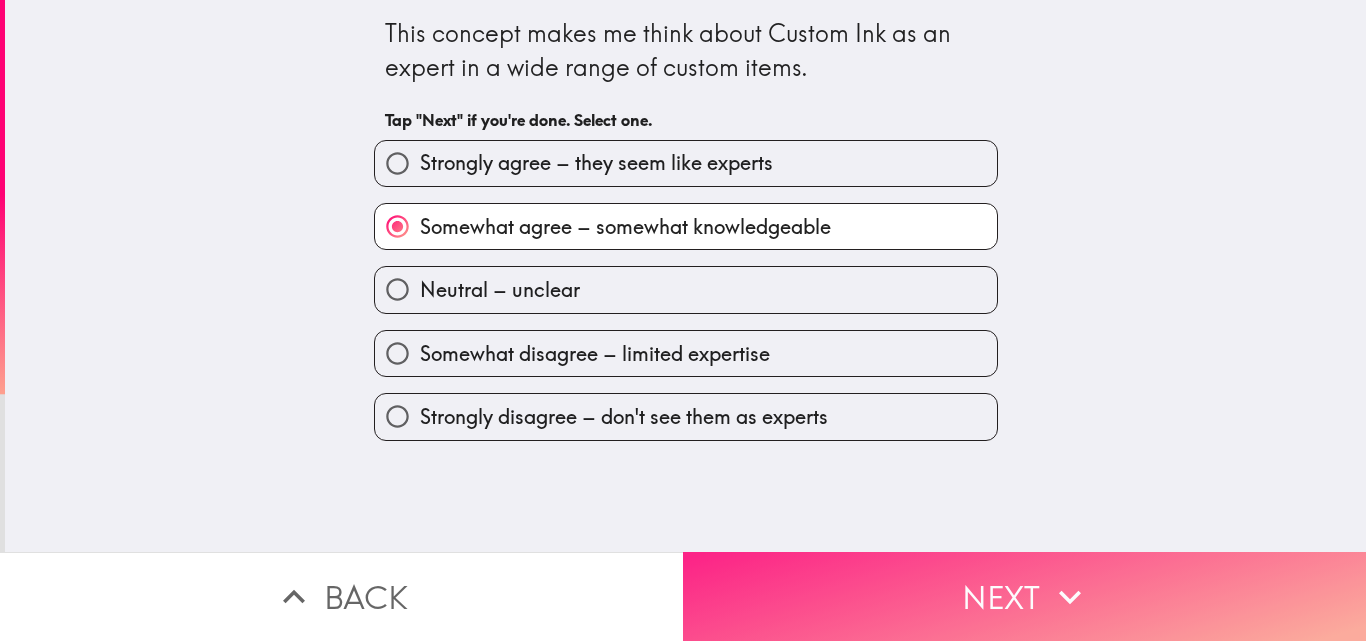 click on "Next" at bounding box center (1024, 596) 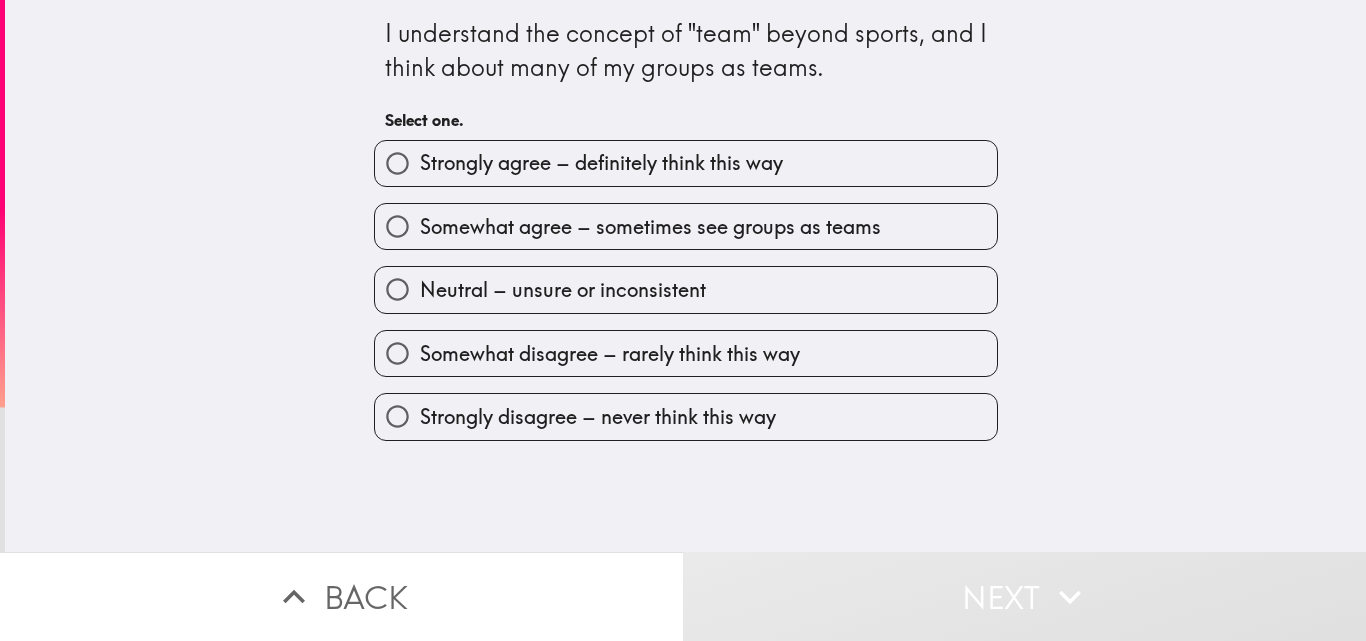 click on "Neutral – unsure or inconsistent" at bounding box center [563, 290] 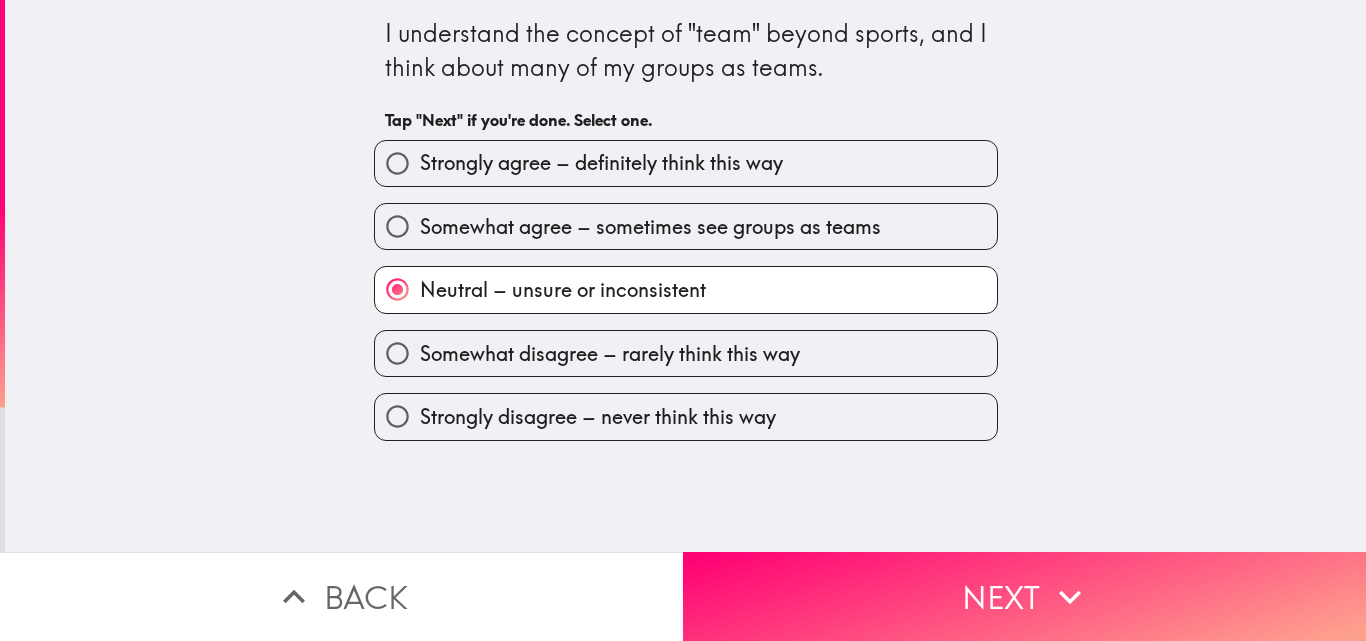 click on "Somewhat agree – sometimes see groups as teams" at bounding box center [686, 226] 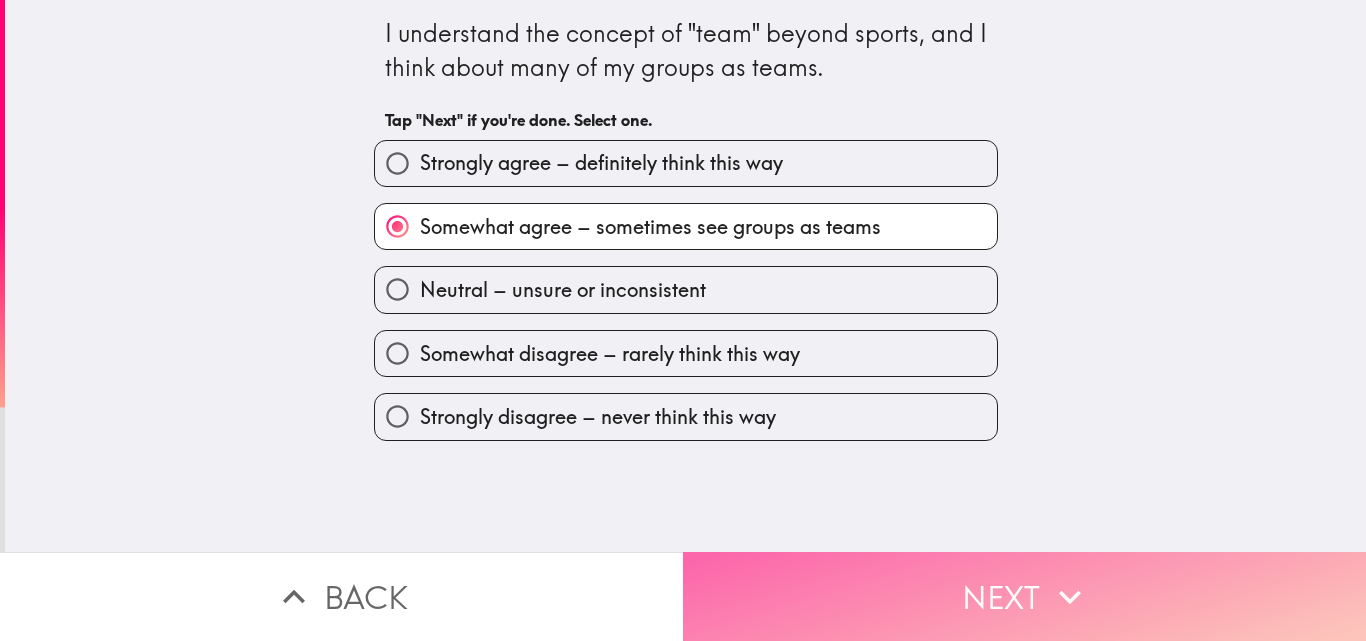 click on "Next" at bounding box center [1024, 596] 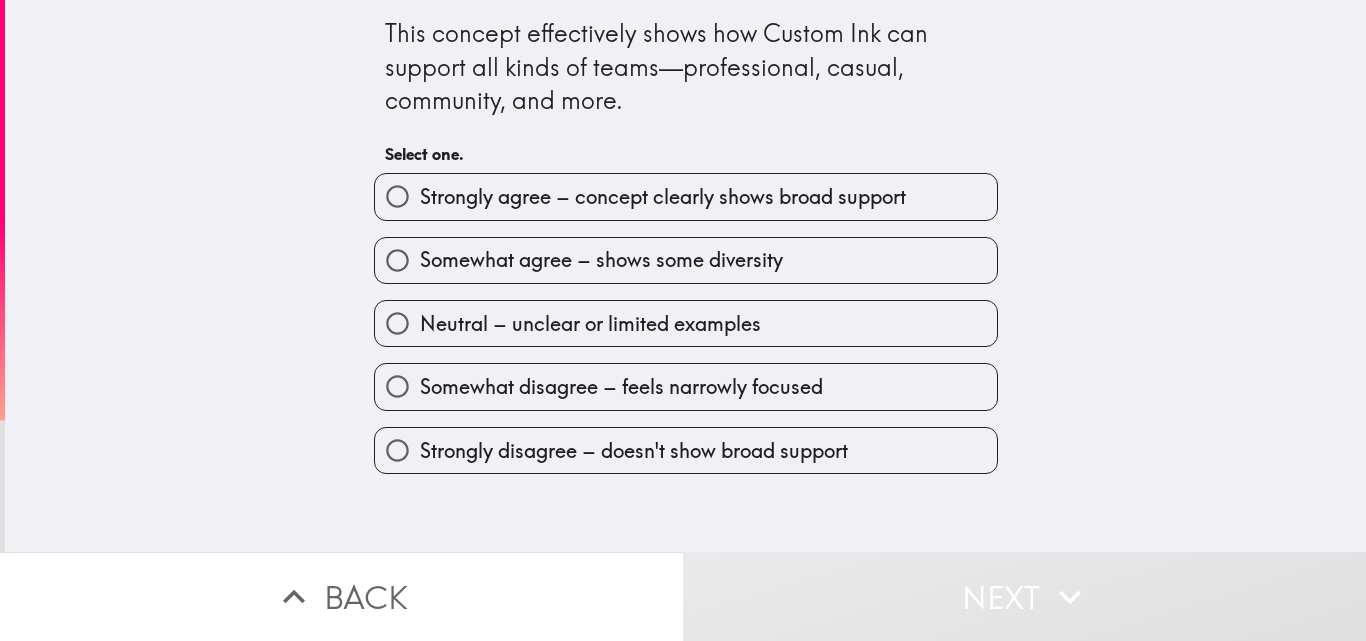 click on "Strongly agree – concept clearly shows broad support" at bounding box center [663, 197] 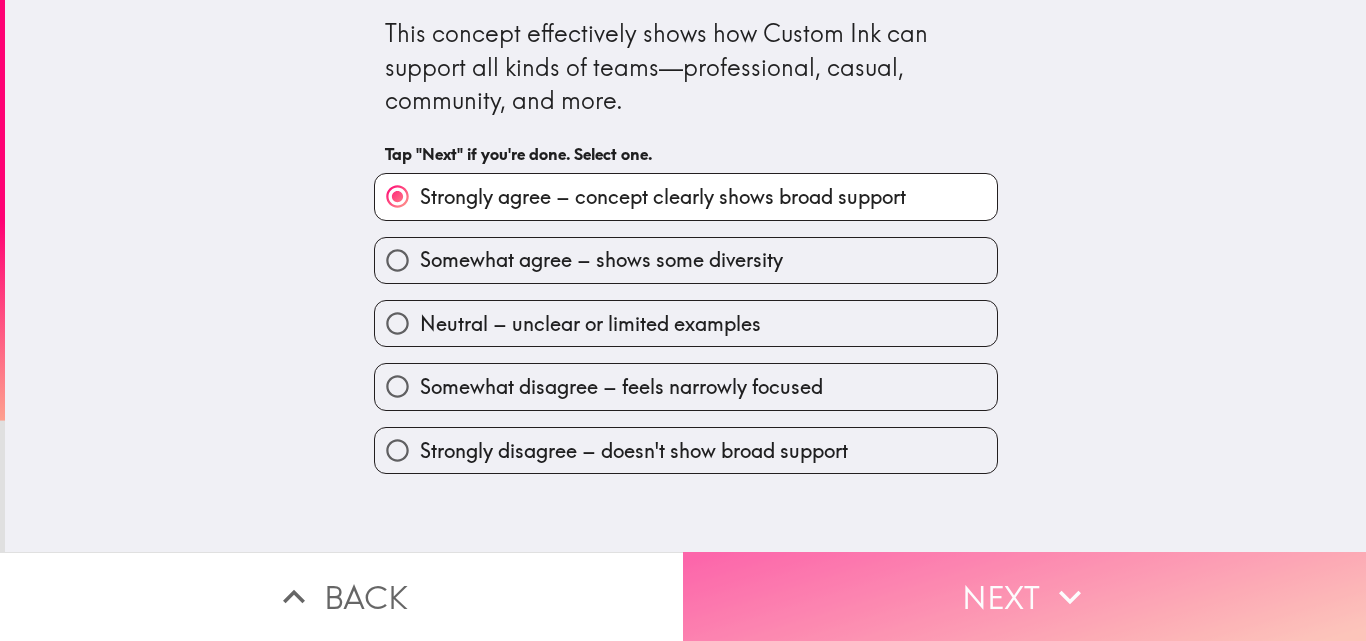click on "Next" at bounding box center [1024, 596] 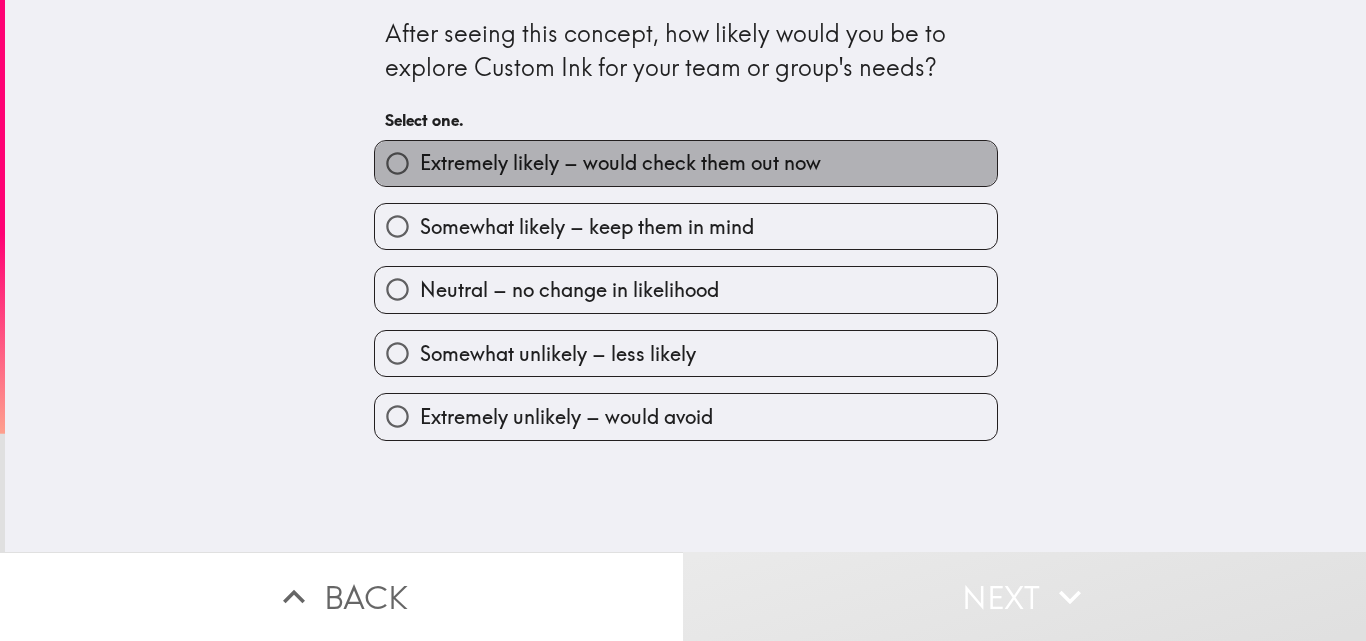 click on "Extremely likely – would check them out now" at bounding box center [620, 163] 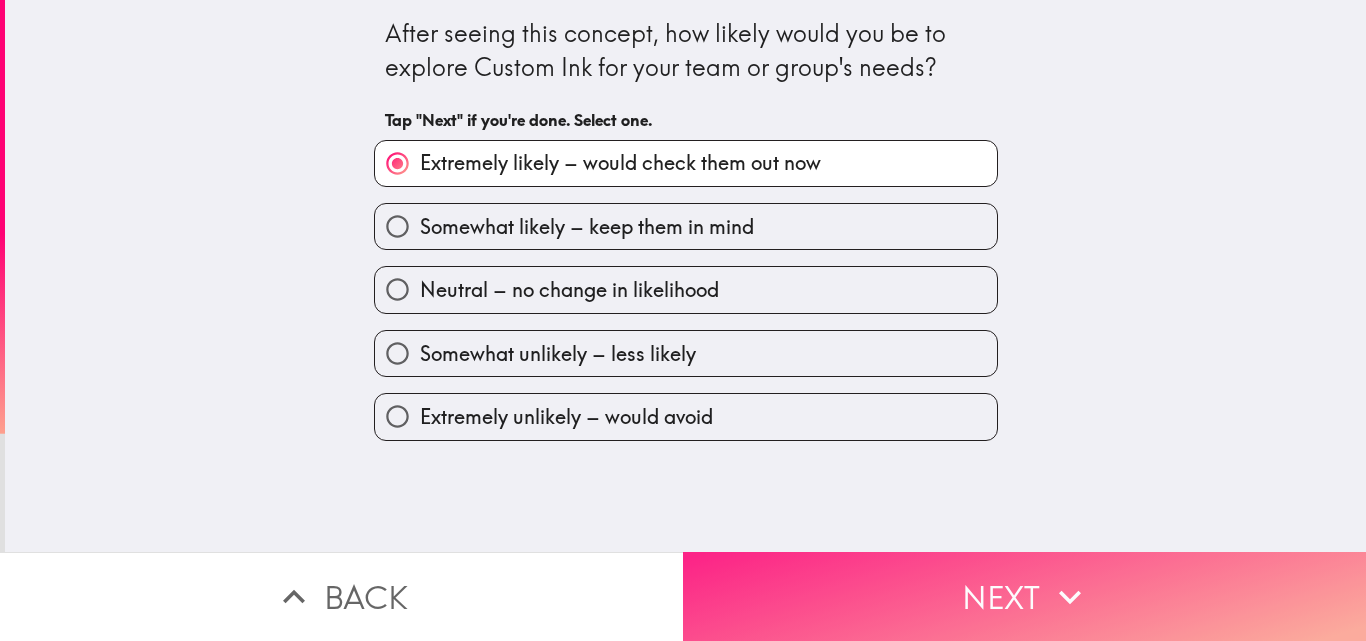 click on "Next" at bounding box center [1024, 596] 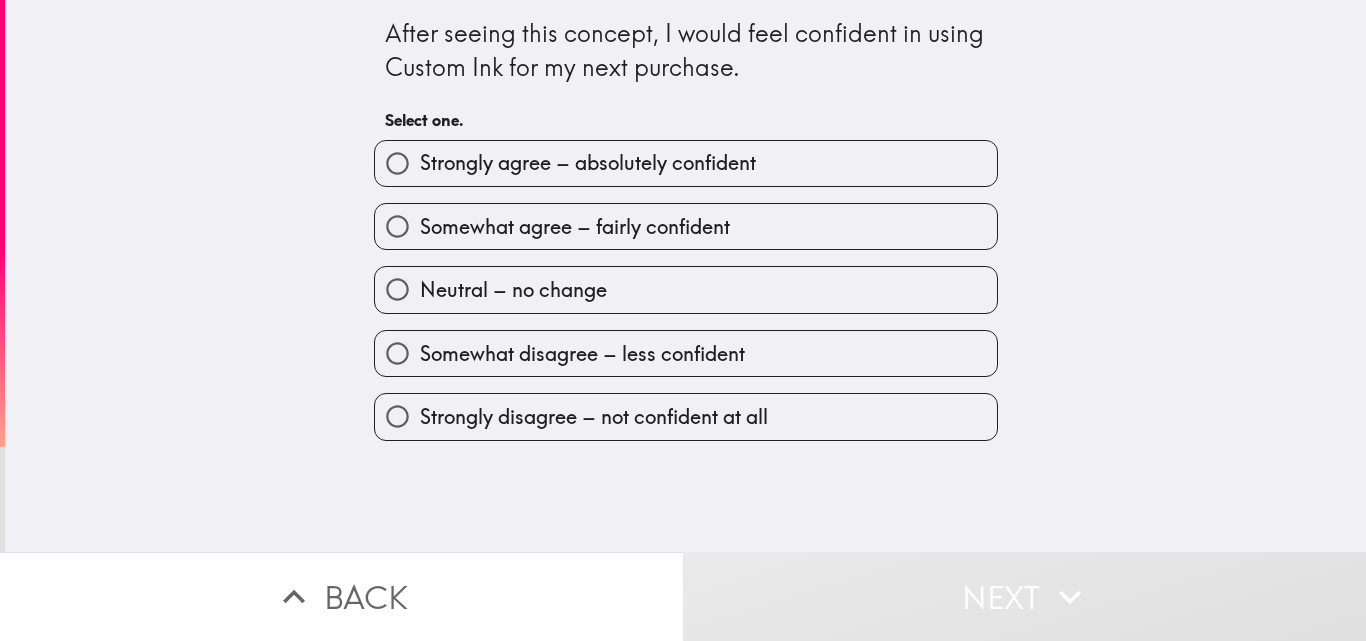 click on "Neutral – no change" at bounding box center [678, 281] 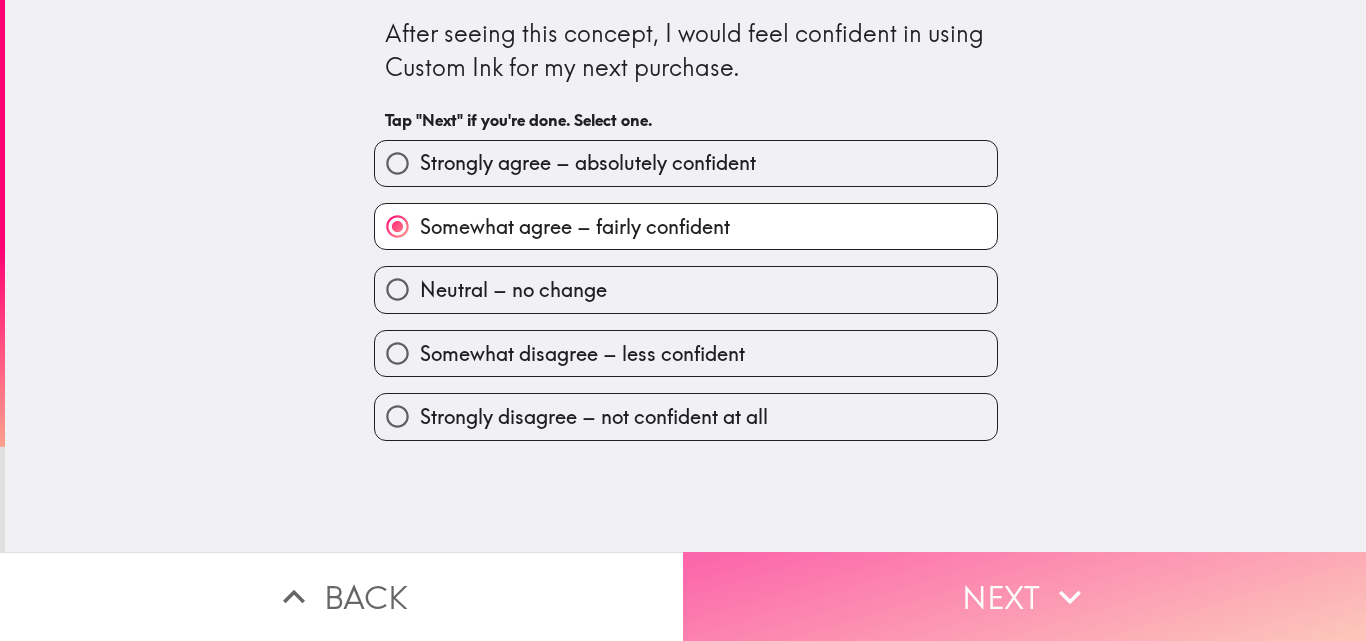 click on "Next" at bounding box center (1024, 596) 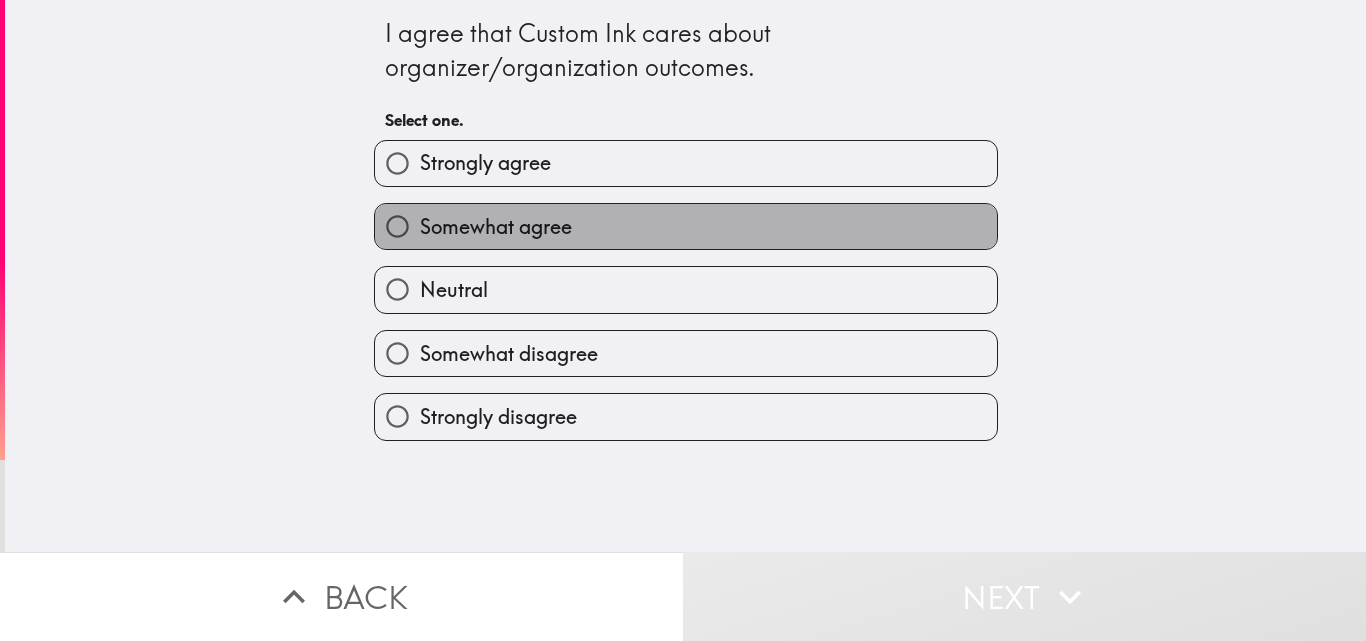 click on "Somewhat agree" at bounding box center [496, 227] 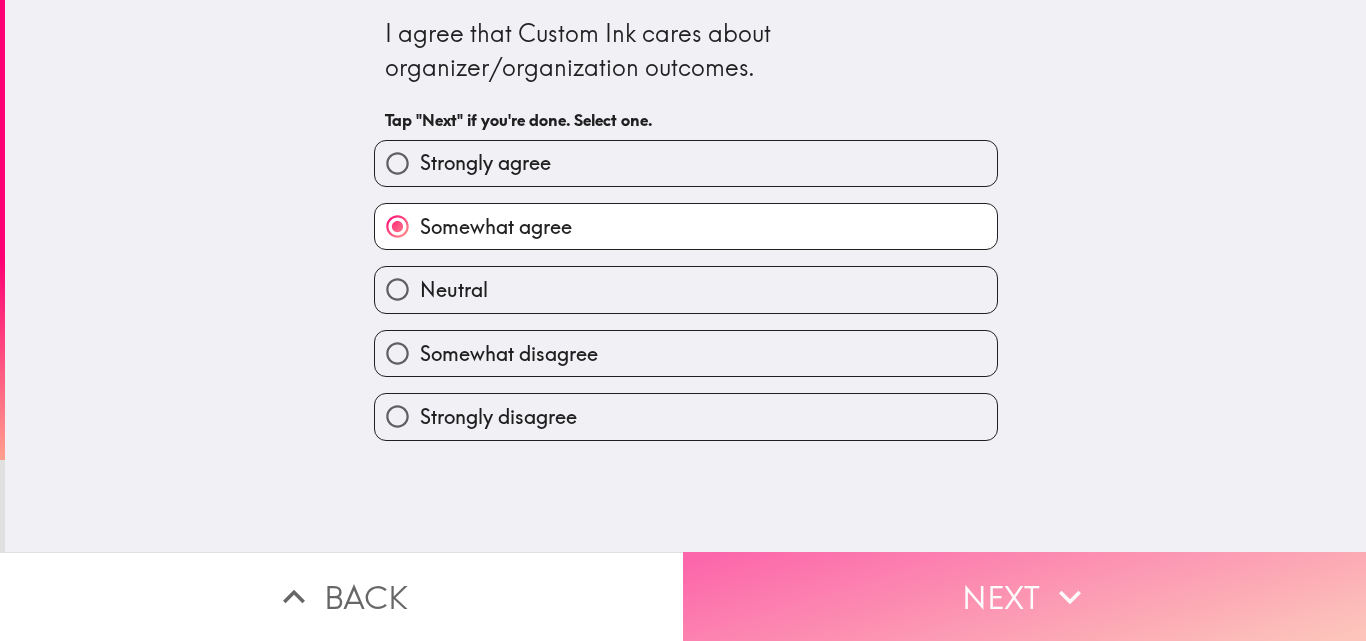 click on "Next" at bounding box center (1024, 596) 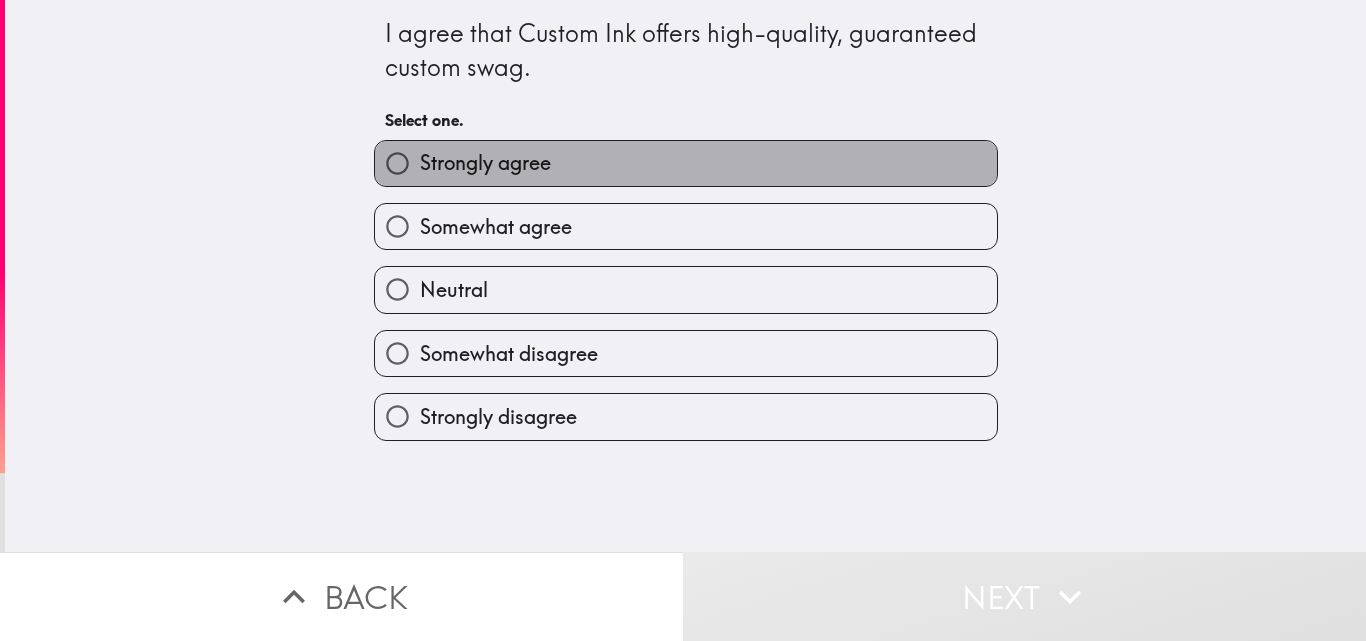 click on "Strongly agree" at bounding box center [485, 163] 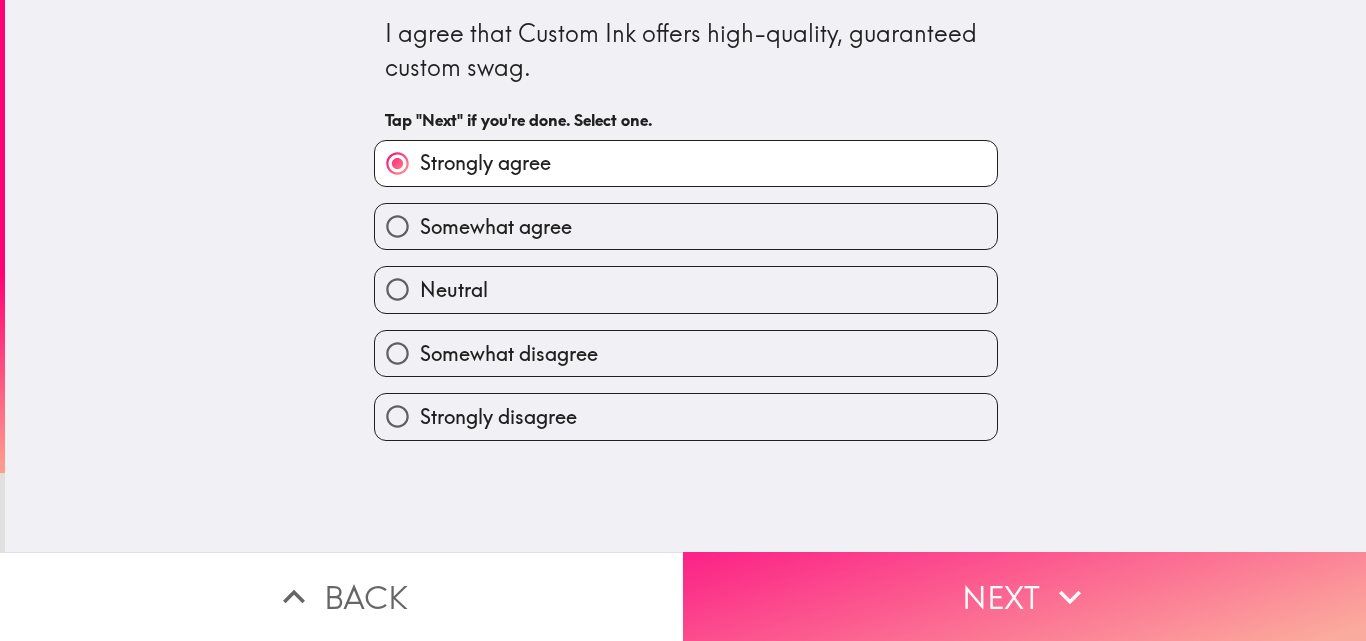 click on "Next" at bounding box center (1024, 596) 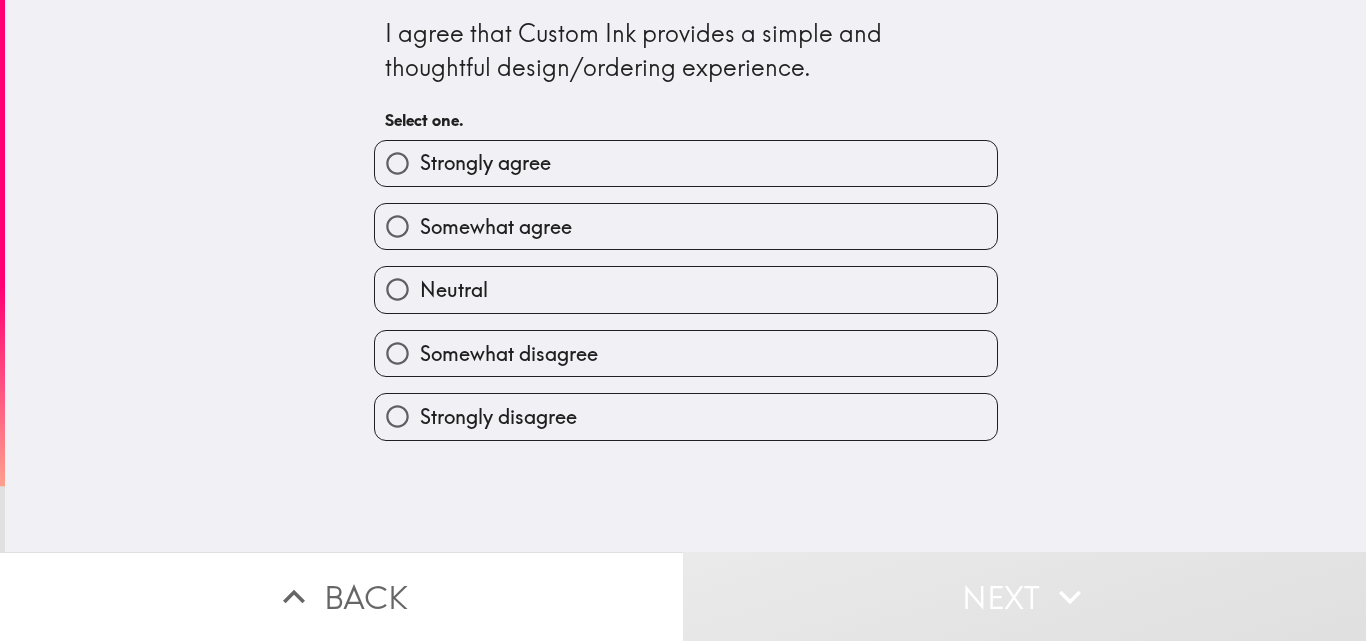 click on "Somewhat agree" at bounding box center (496, 227) 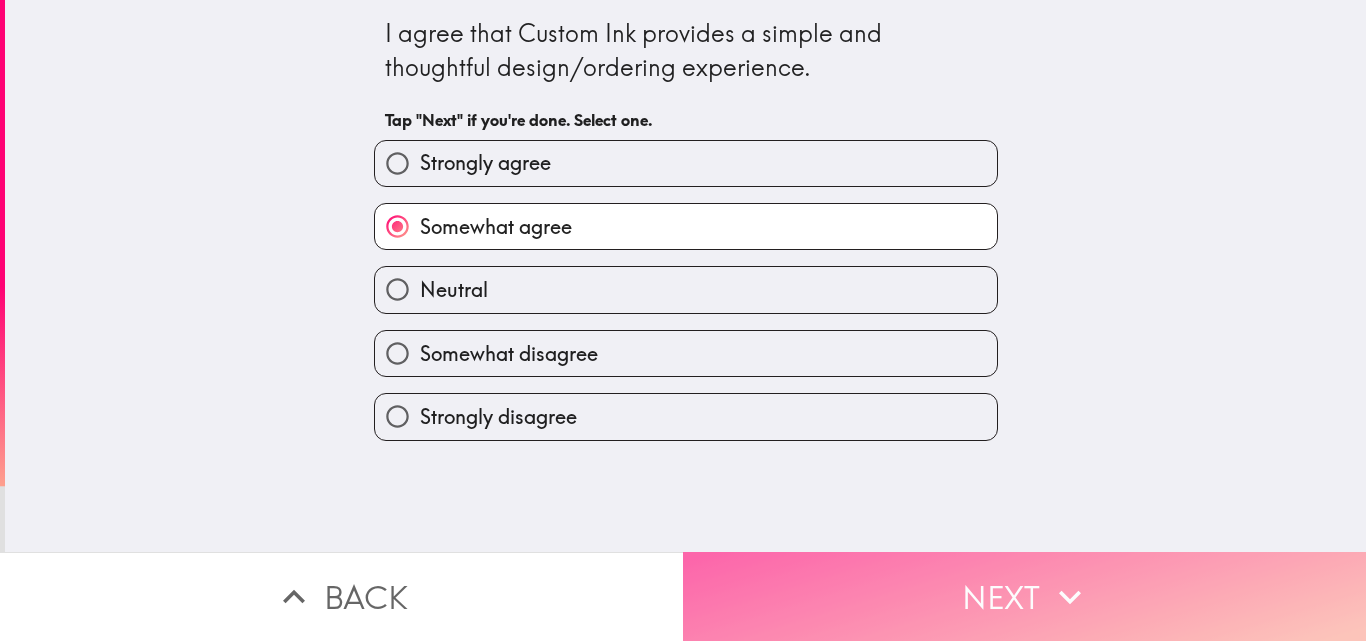 click on "Next" at bounding box center [1024, 596] 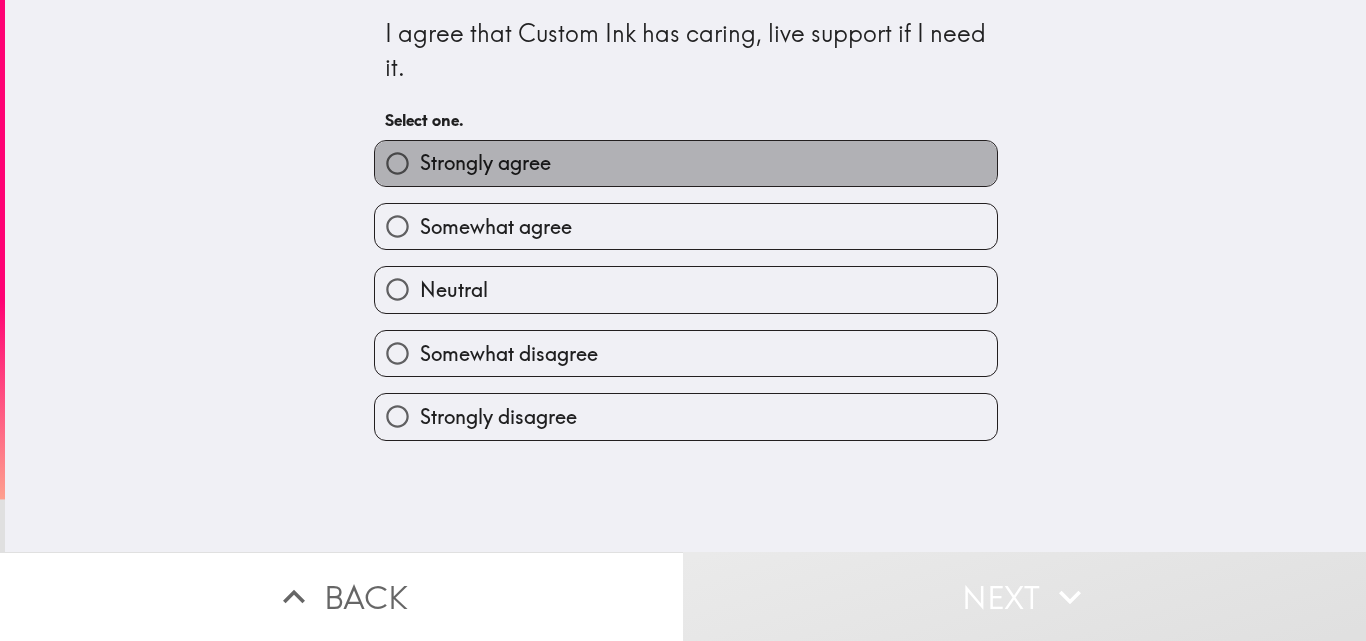 click on "Strongly agree" at bounding box center [485, 163] 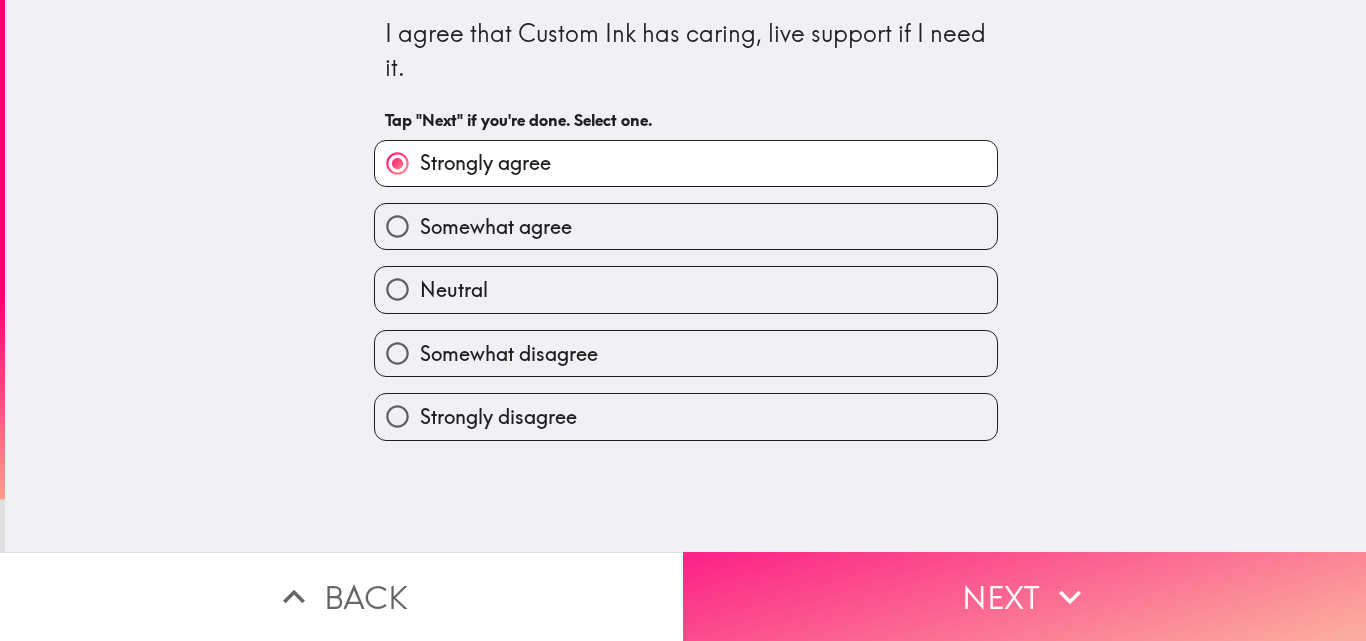 click on "Next" at bounding box center [1024, 596] 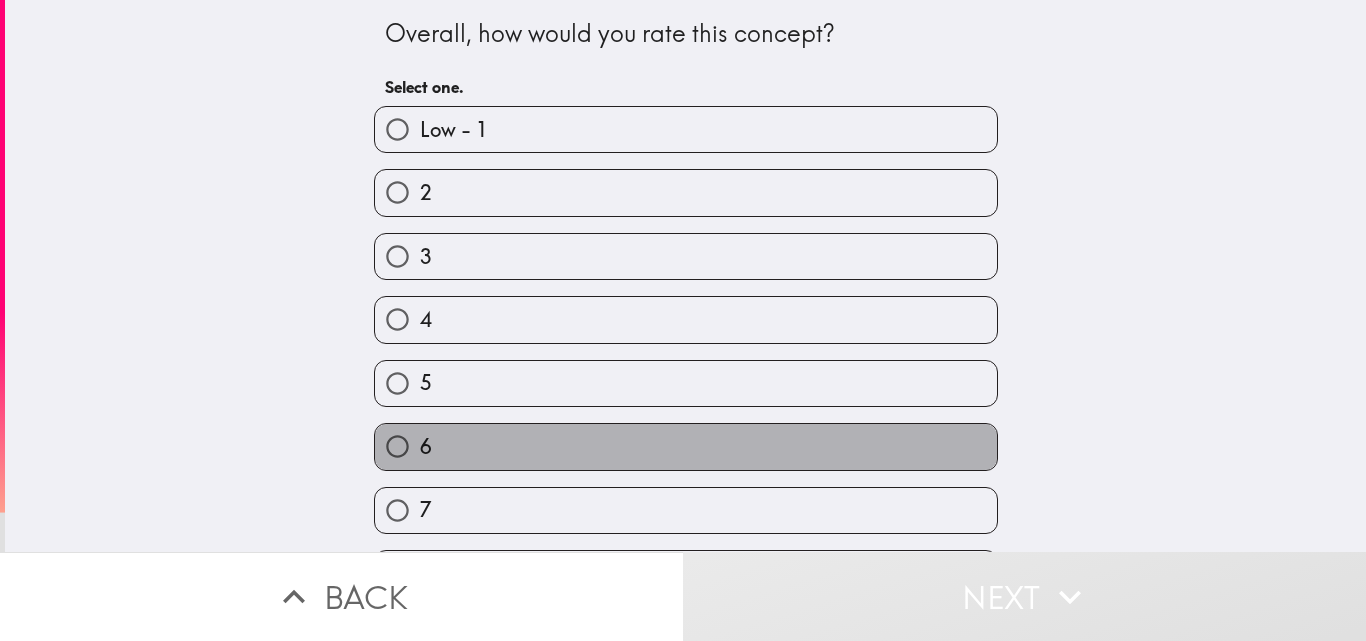 click on "6" at bounding box center (686, 446) 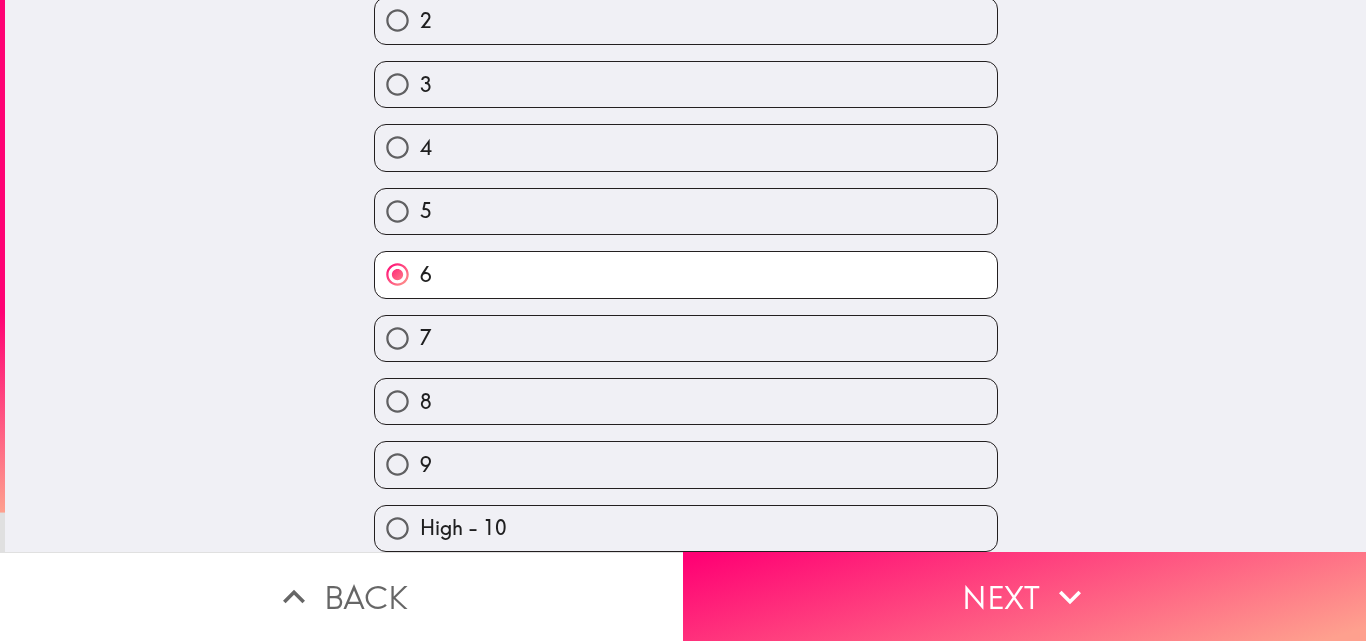 scroll, scrollTop: 0, scrollLeft: 0, axis: both 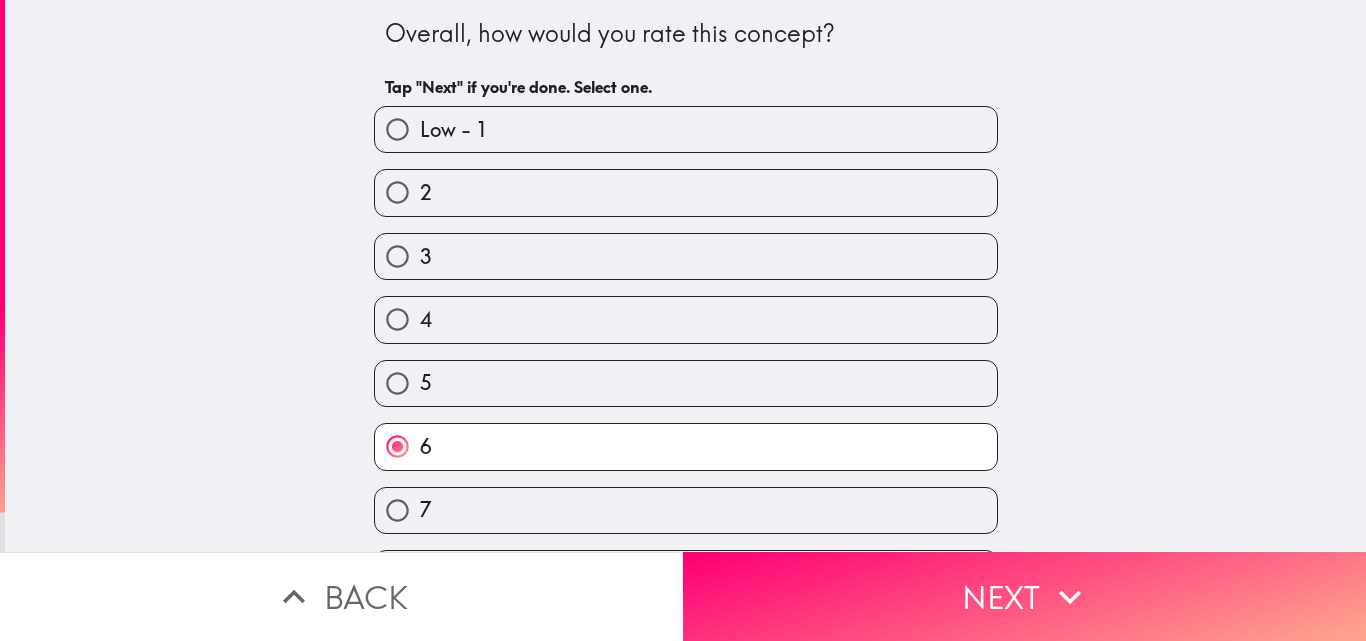 click on "7" at bounding box center (686, 510) 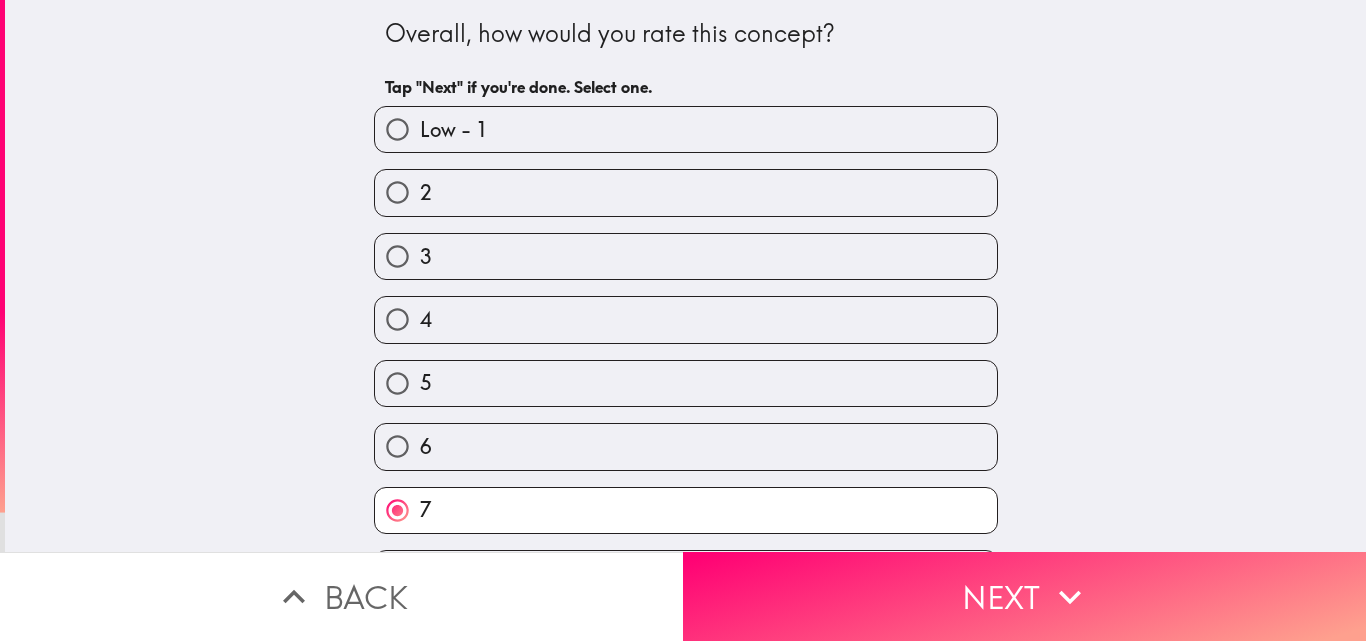 scroll, scrollTop: 187, scrollLeft: 0, axis: vertical 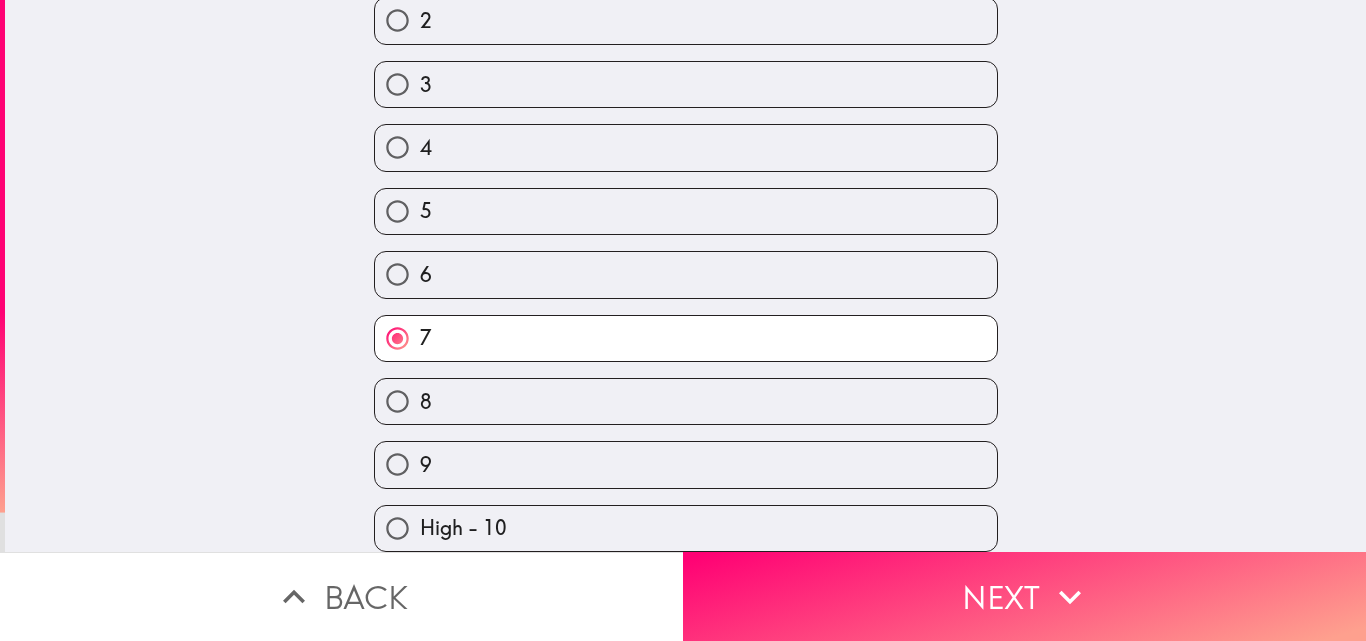 click on "8" at bounding box center [686, 401] 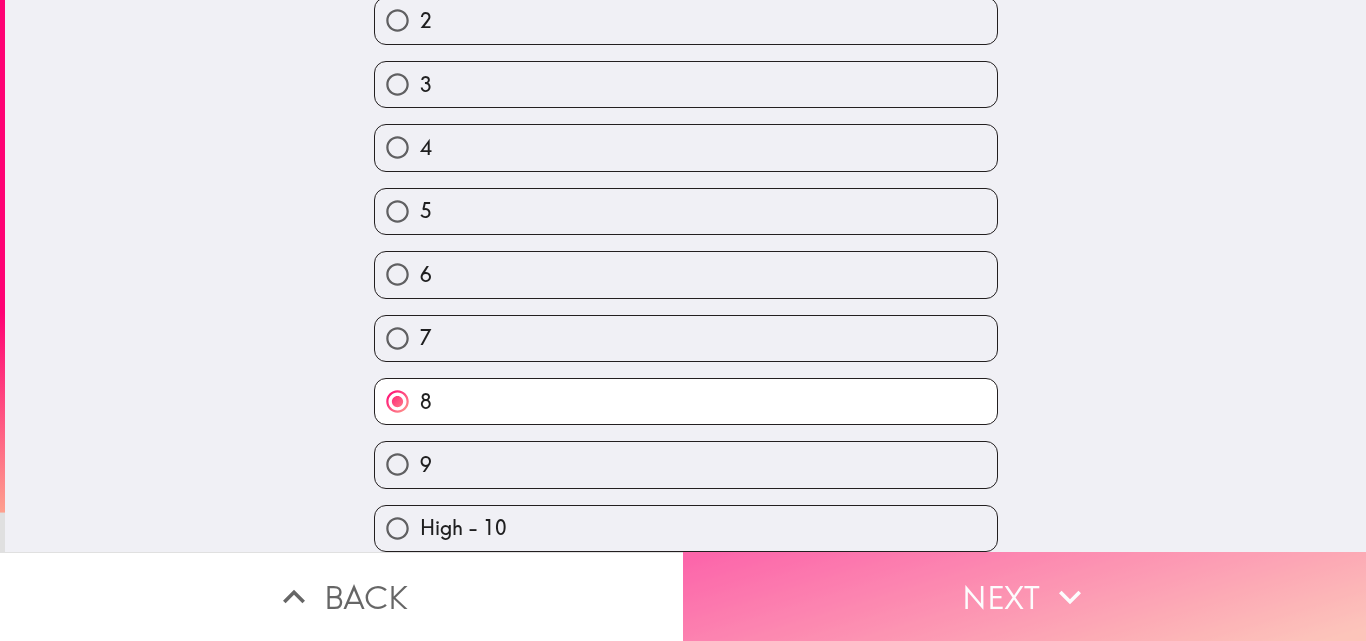 click on "Next" at bounding box center [1024, 596] 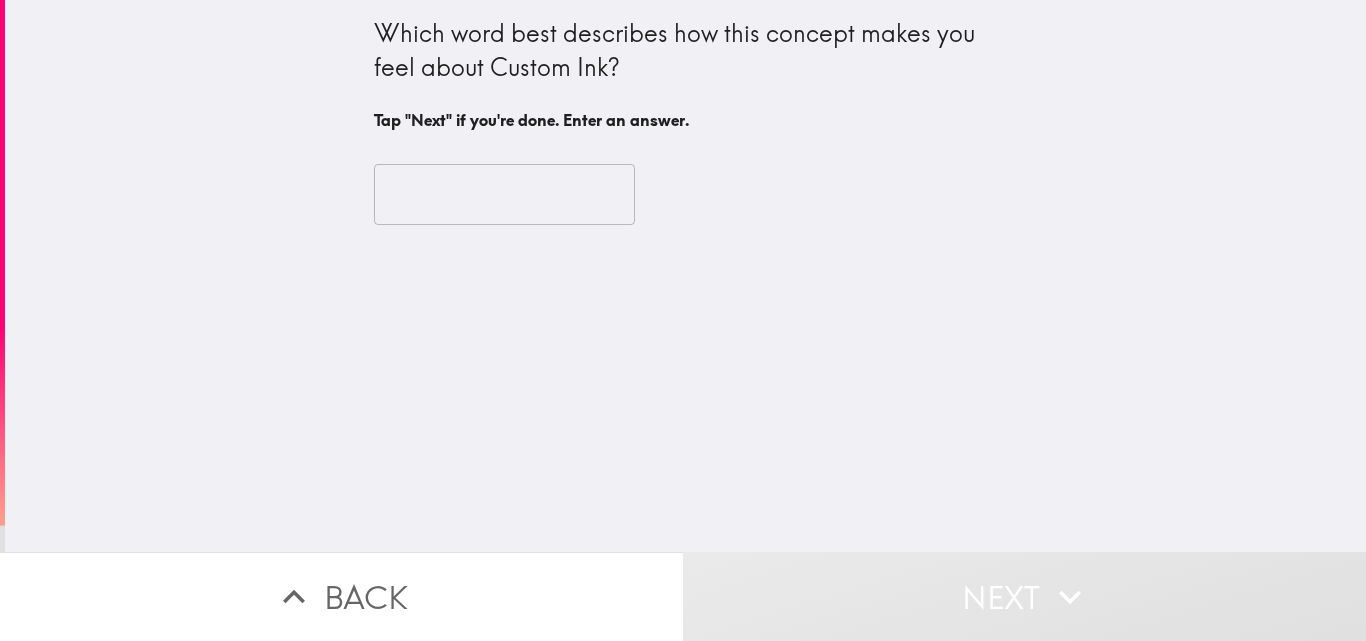 scroll, scrollTop: 0, scrollLeft: 0, axis: both 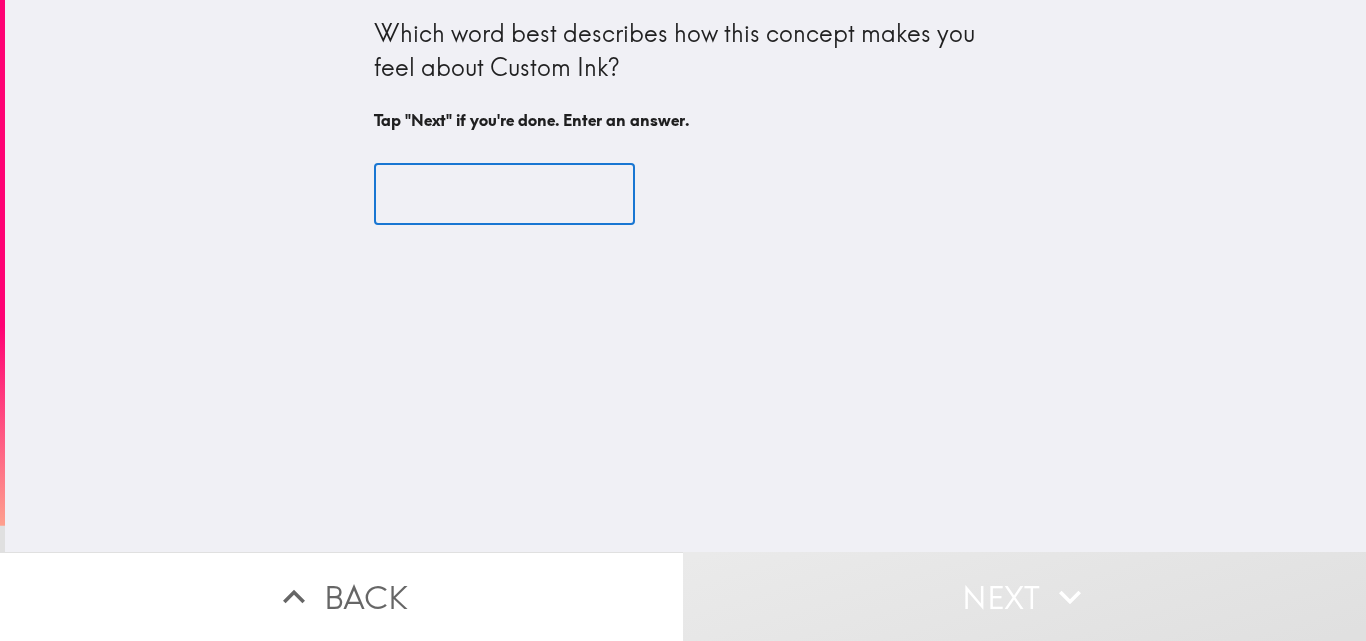 click at bounding box center (504, 195) 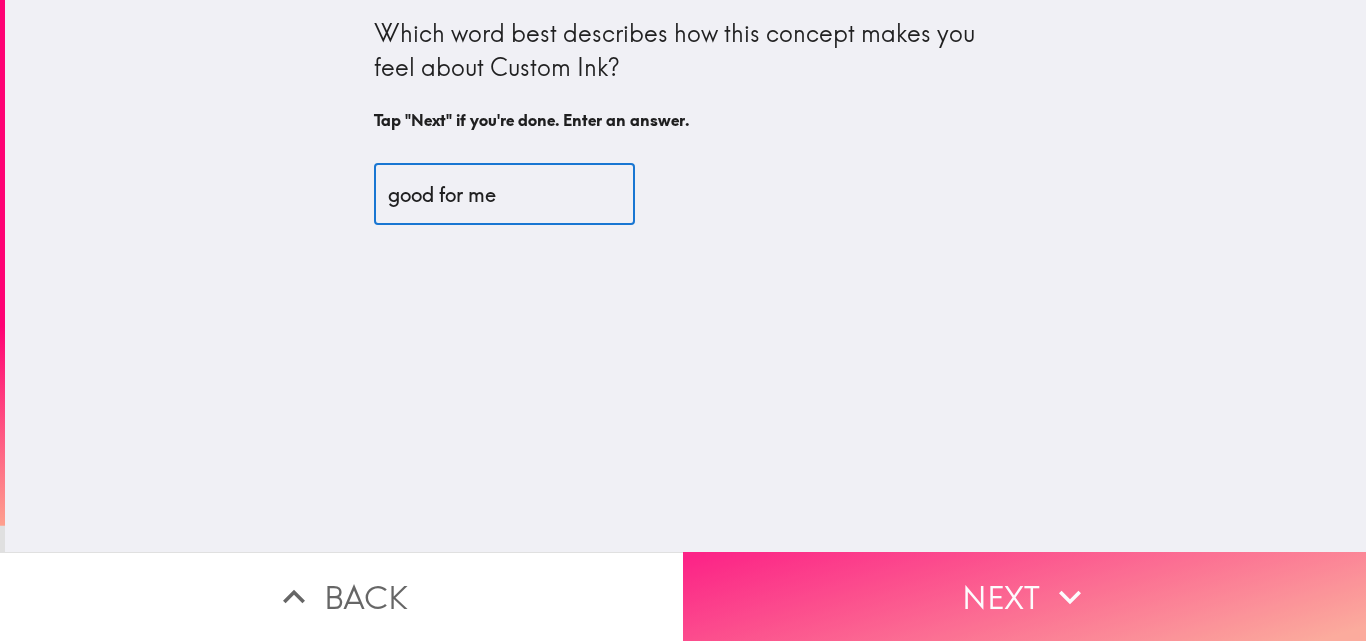 type on "good for me" 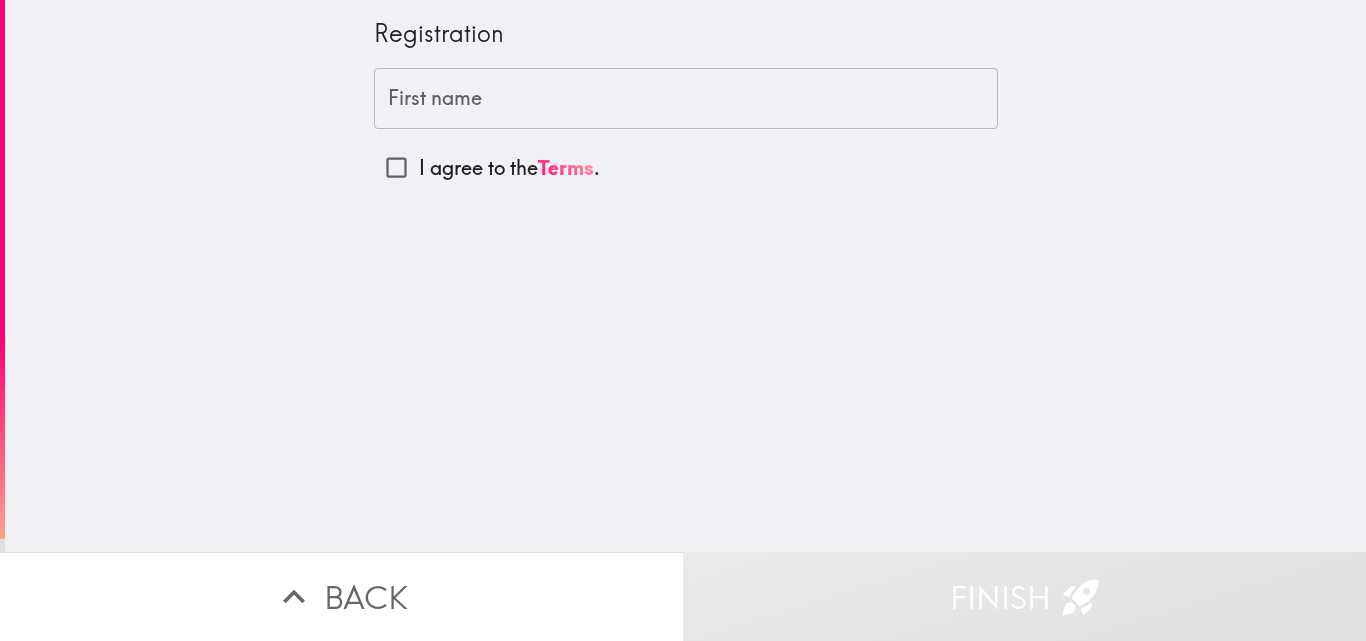click on "Registration First name First name I agree to the  Terms ." at bounding box center [685, 276] 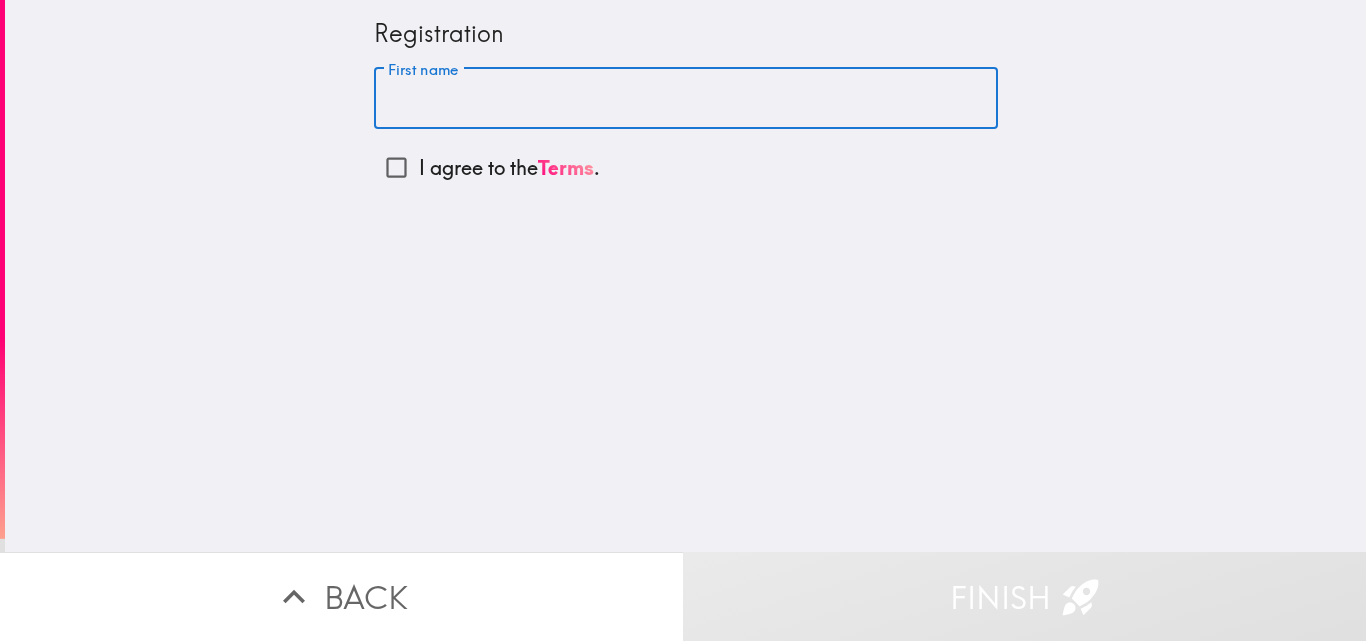 click on "First name" at bounding box center (686, 99) 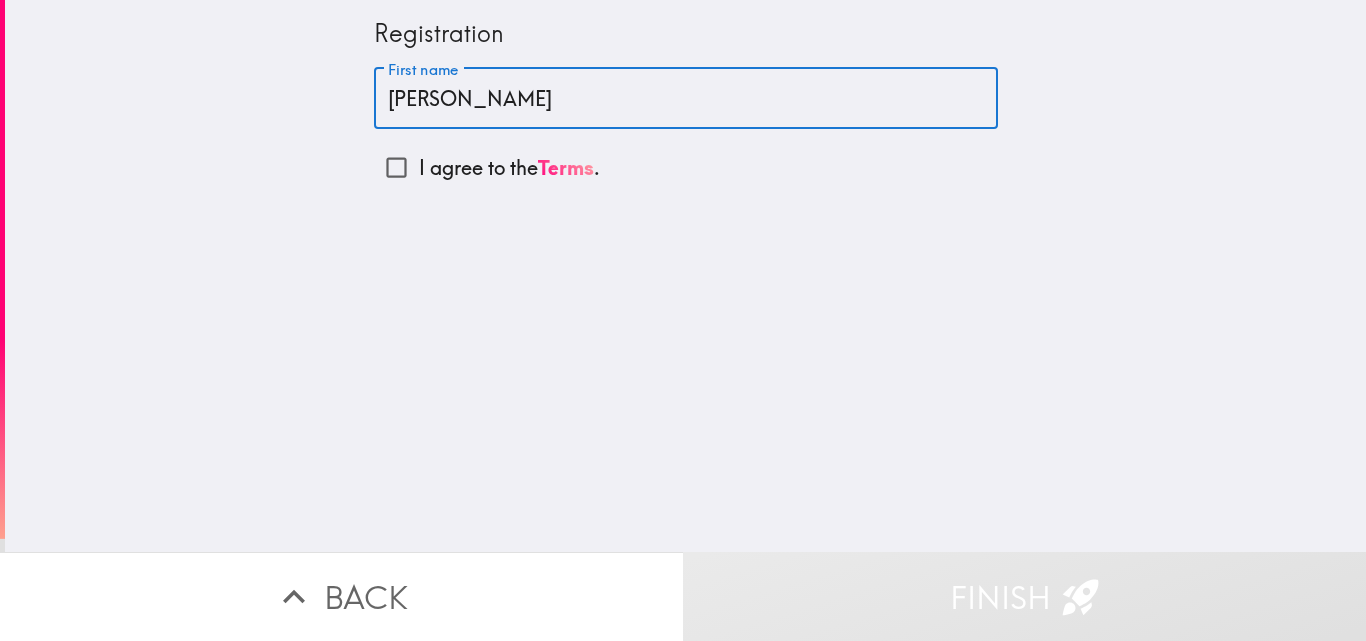 type on "[PERSON_NAME]" 